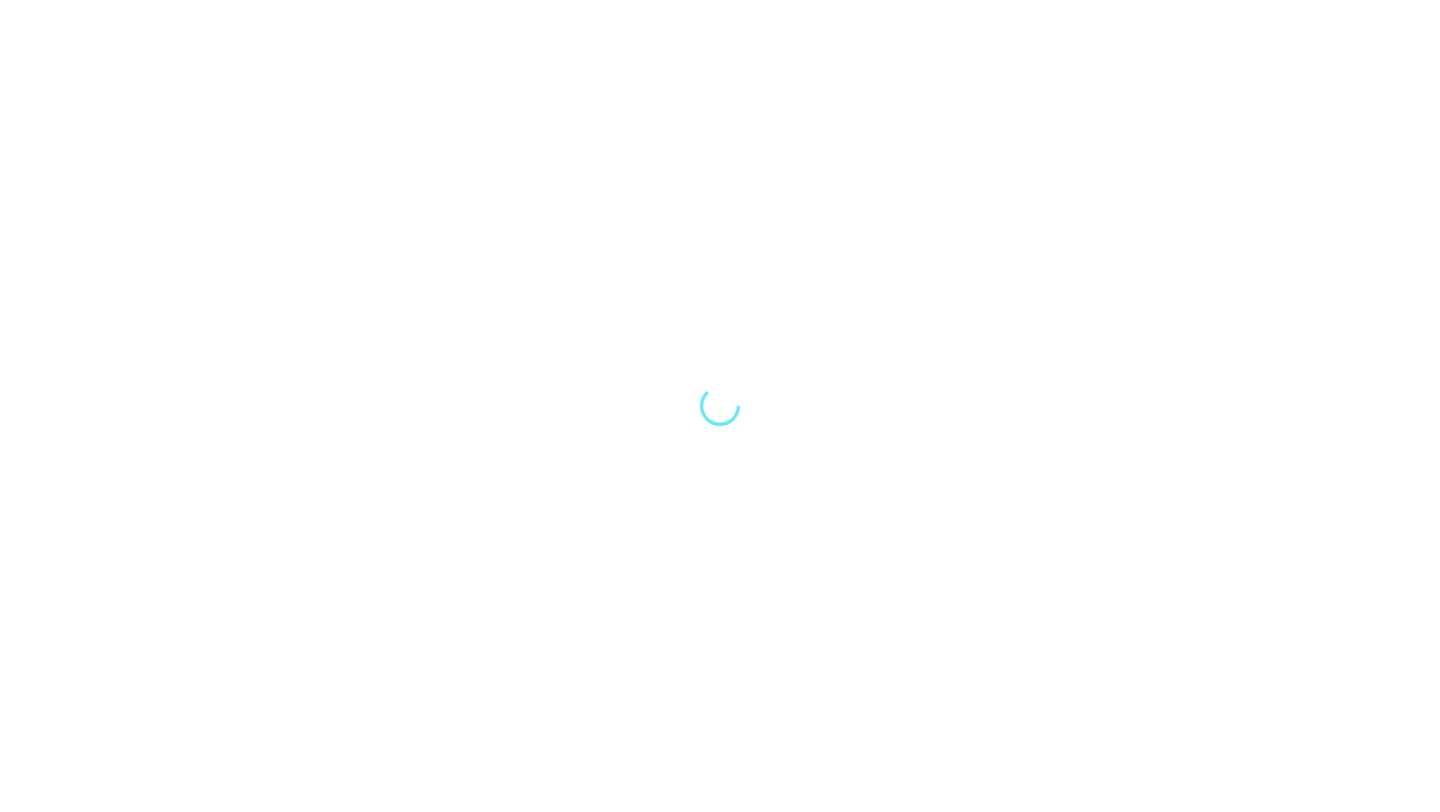 scroll, scrollTop: 0, scrollLeft: 0, axis: both 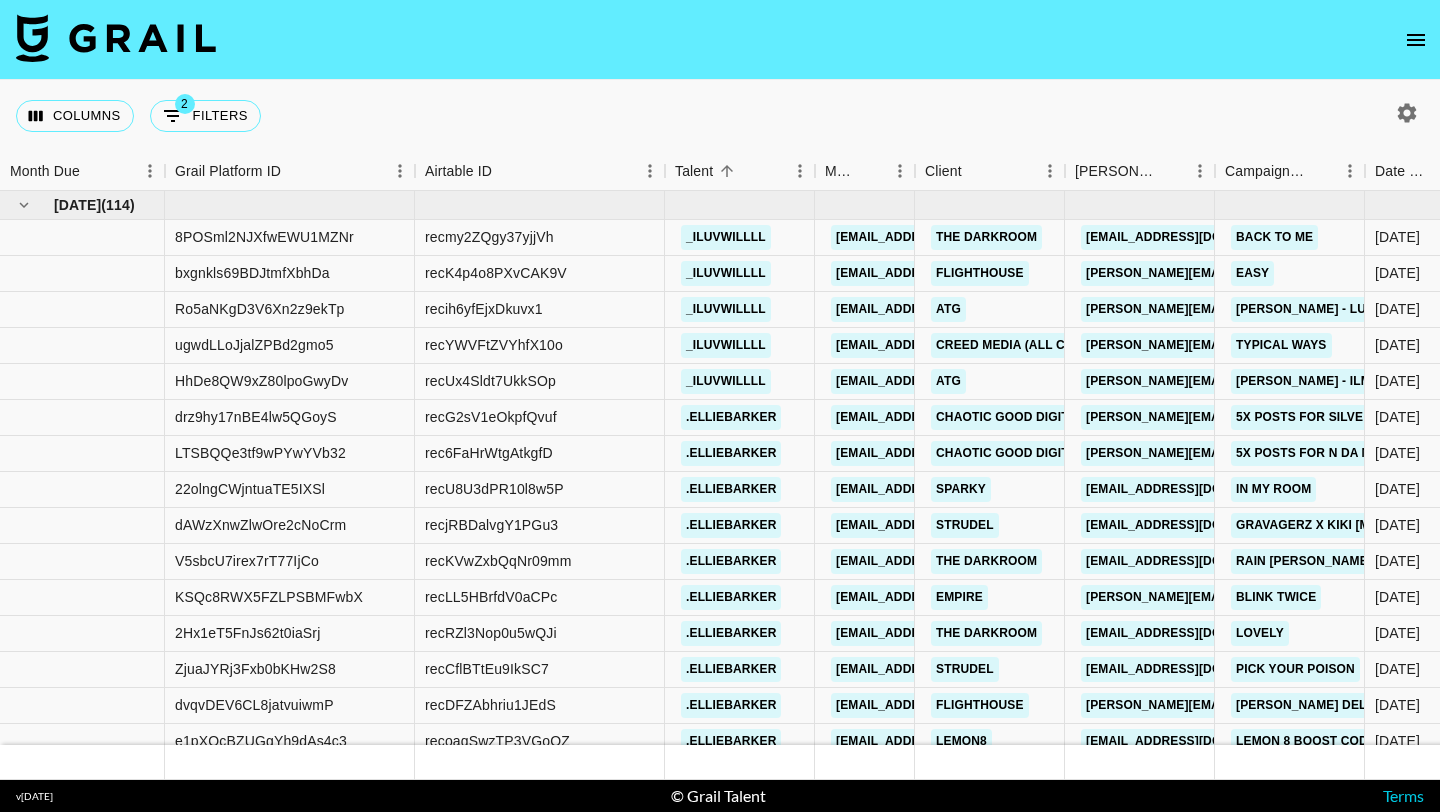 click at bounding box center (720, 40) 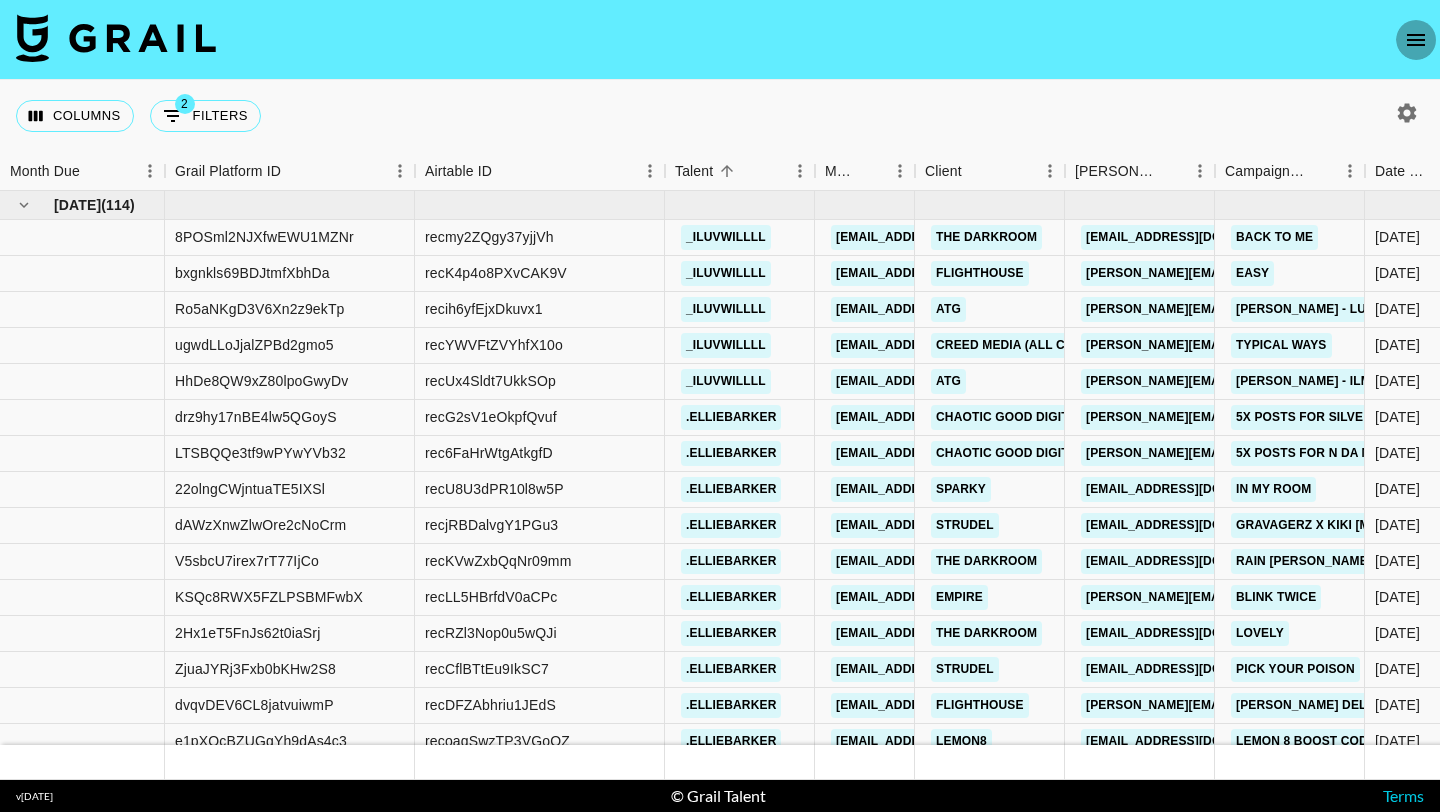 click 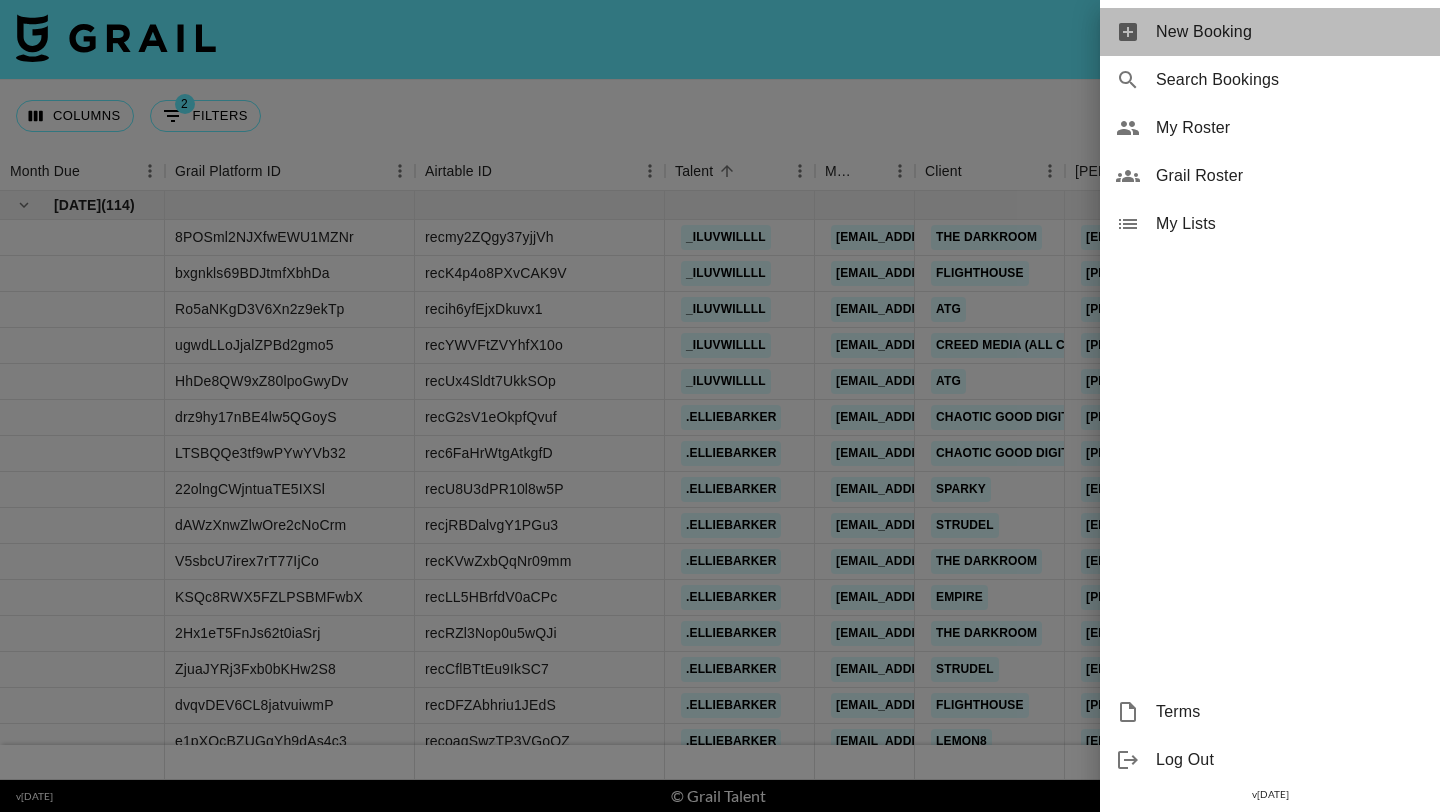 click on "New Booking" at bounding box center (1290, 32) 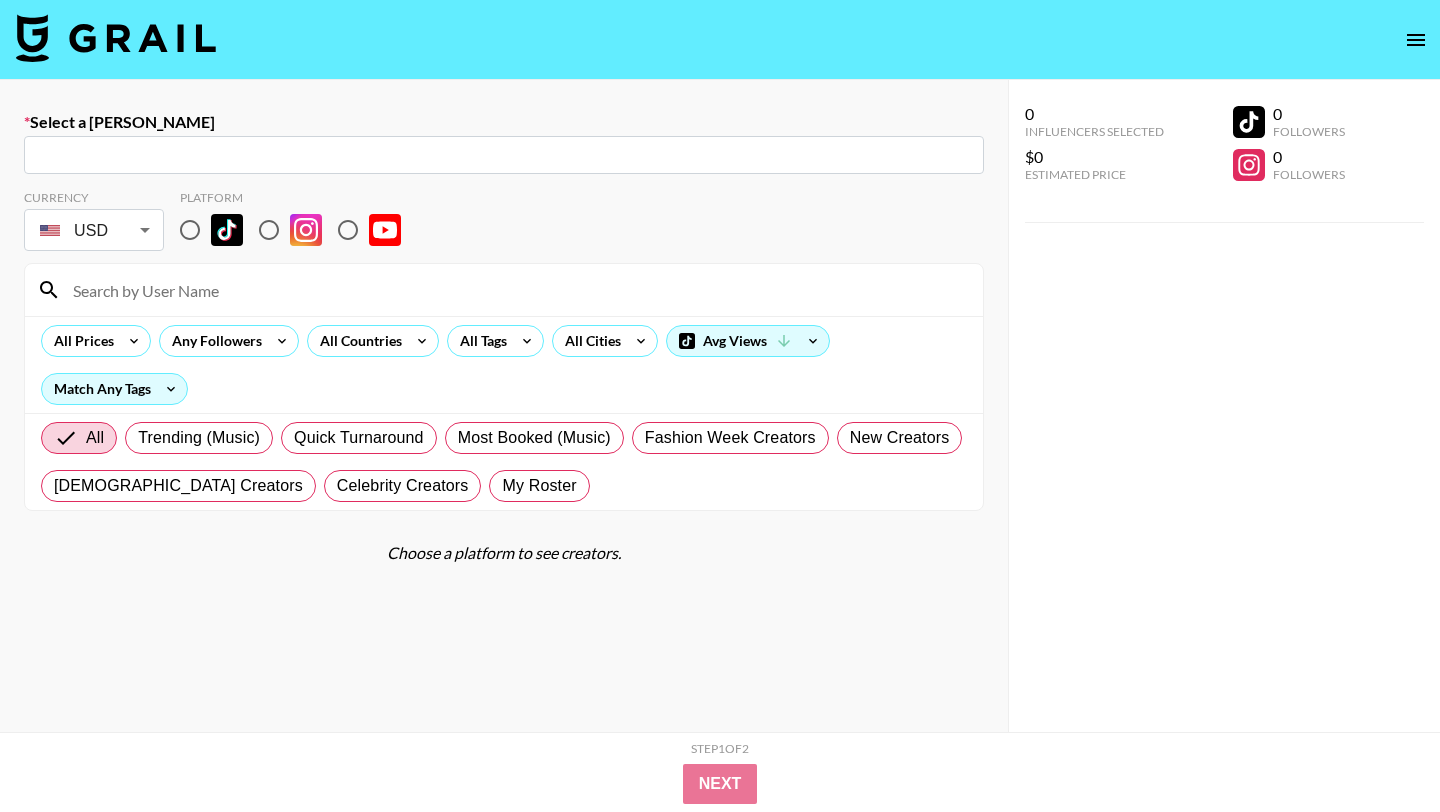 click on "​" at bounding box center (504, 155) 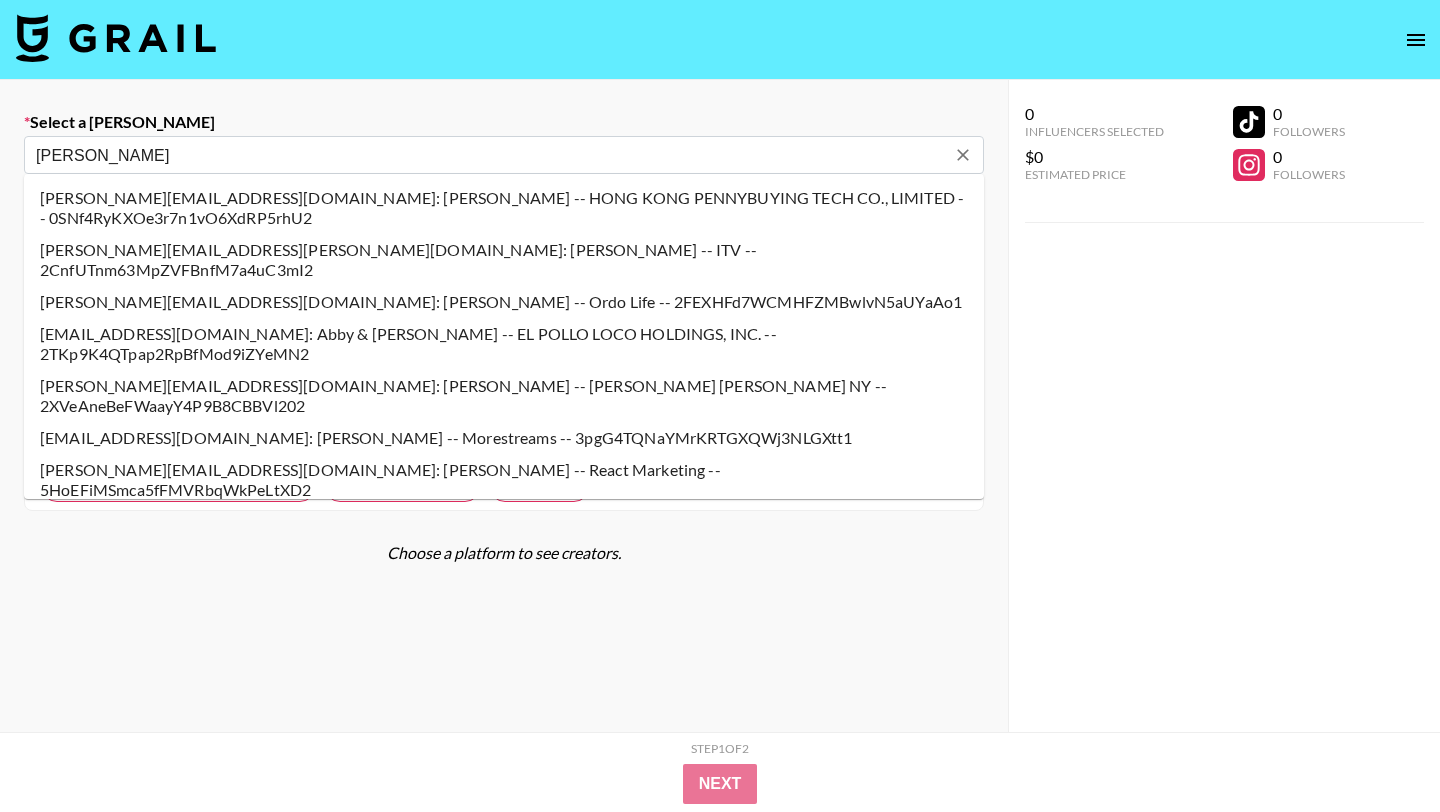 type on "[PERSON_NAME][EMAIL_ADDRESS][DOMAIN_NAME]: [PERSON_NAME] -- Producer Labs LLC -- qW3Z8giaBAZ2nXGfK2cfObpAOLk2" 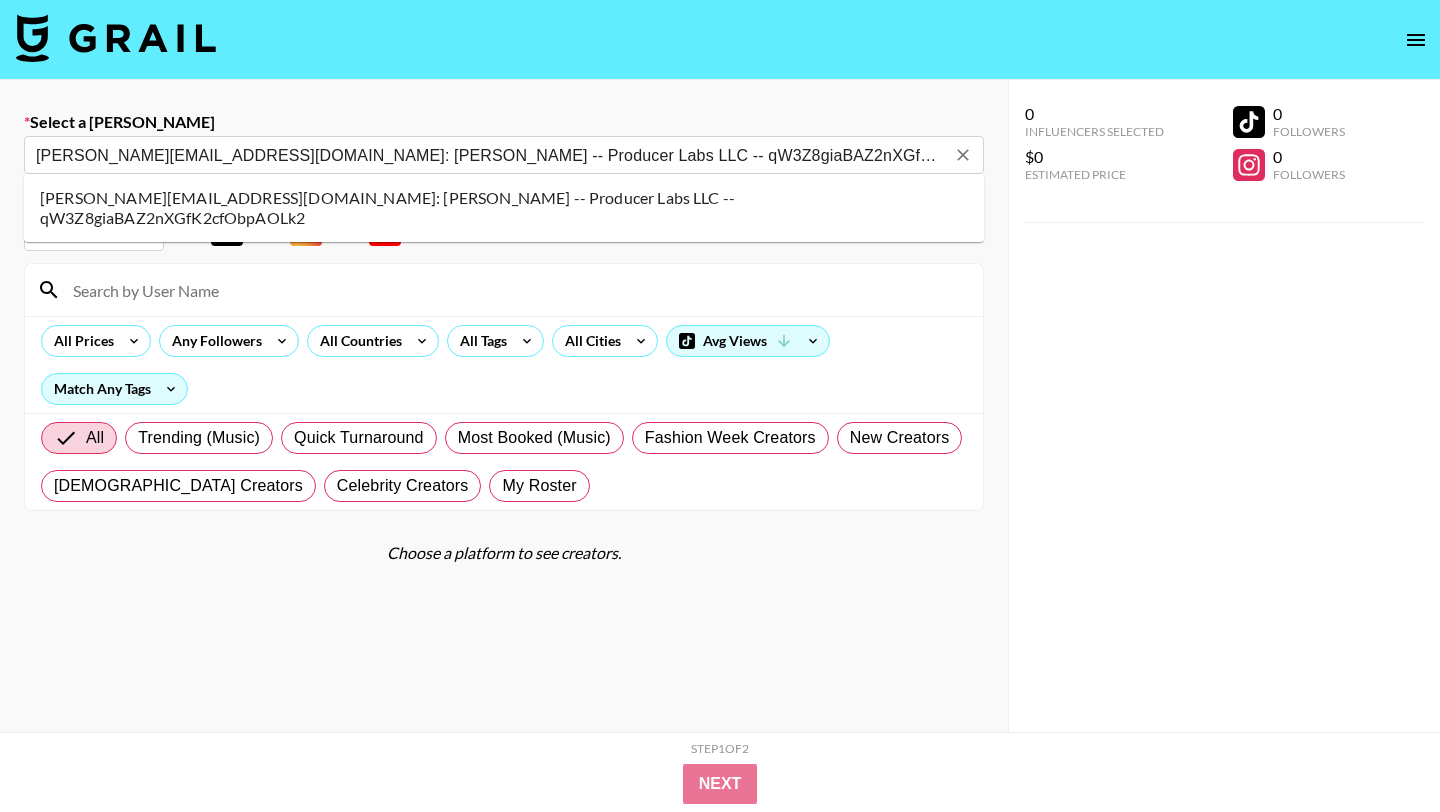 click on "[PERSON_NAME][EMAIL_ADDRESS][DOMAIN_NAME]: [PERSON_NAME] -- Producer Labs LLC -- qW3Z8giaBAZ2nXGfK2cfObpAOLk2" at bounding box center [504, 208] 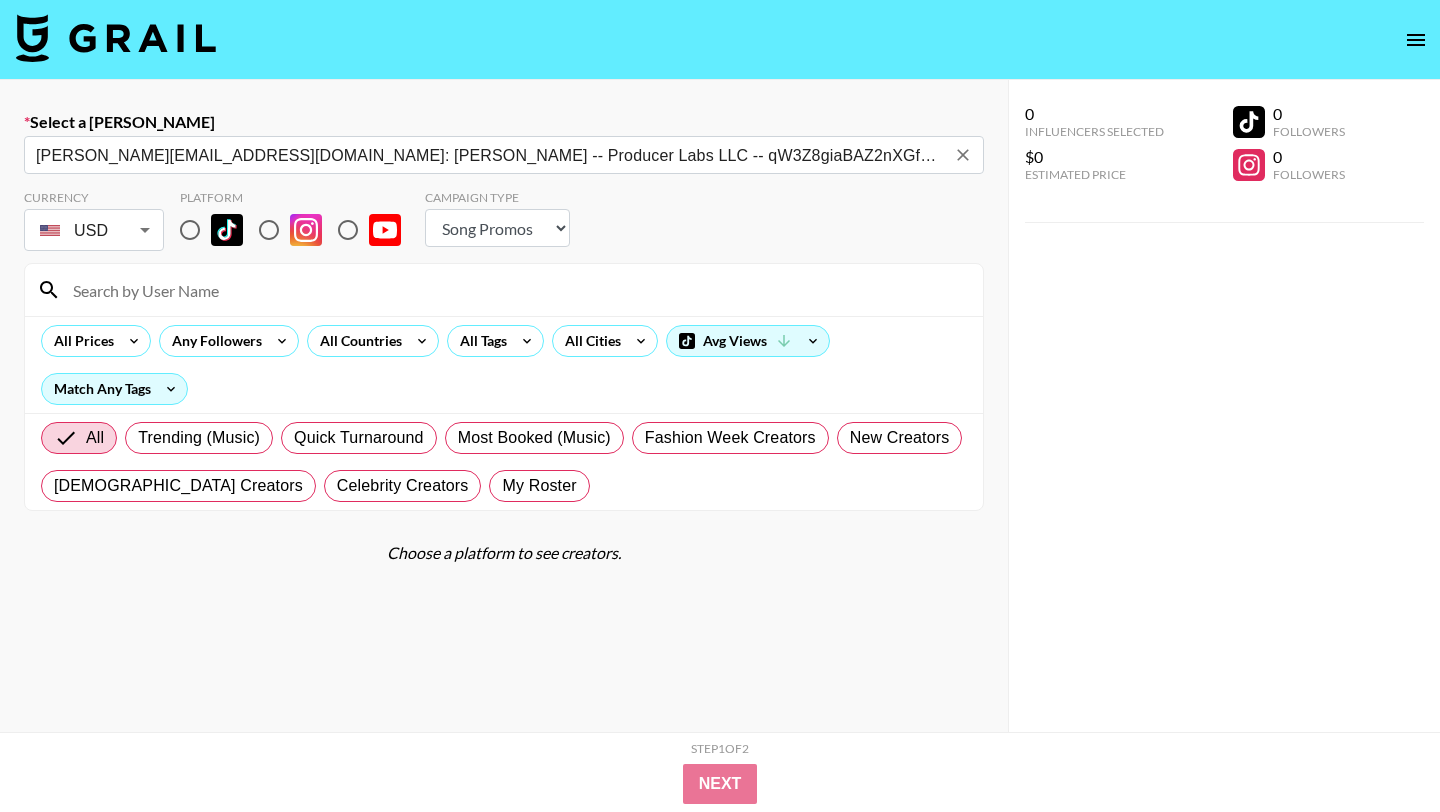 drag, startPoint x: 193, startPoint y: 220, endPoint x: 191, endPoint y: 291, distance: 71.02816 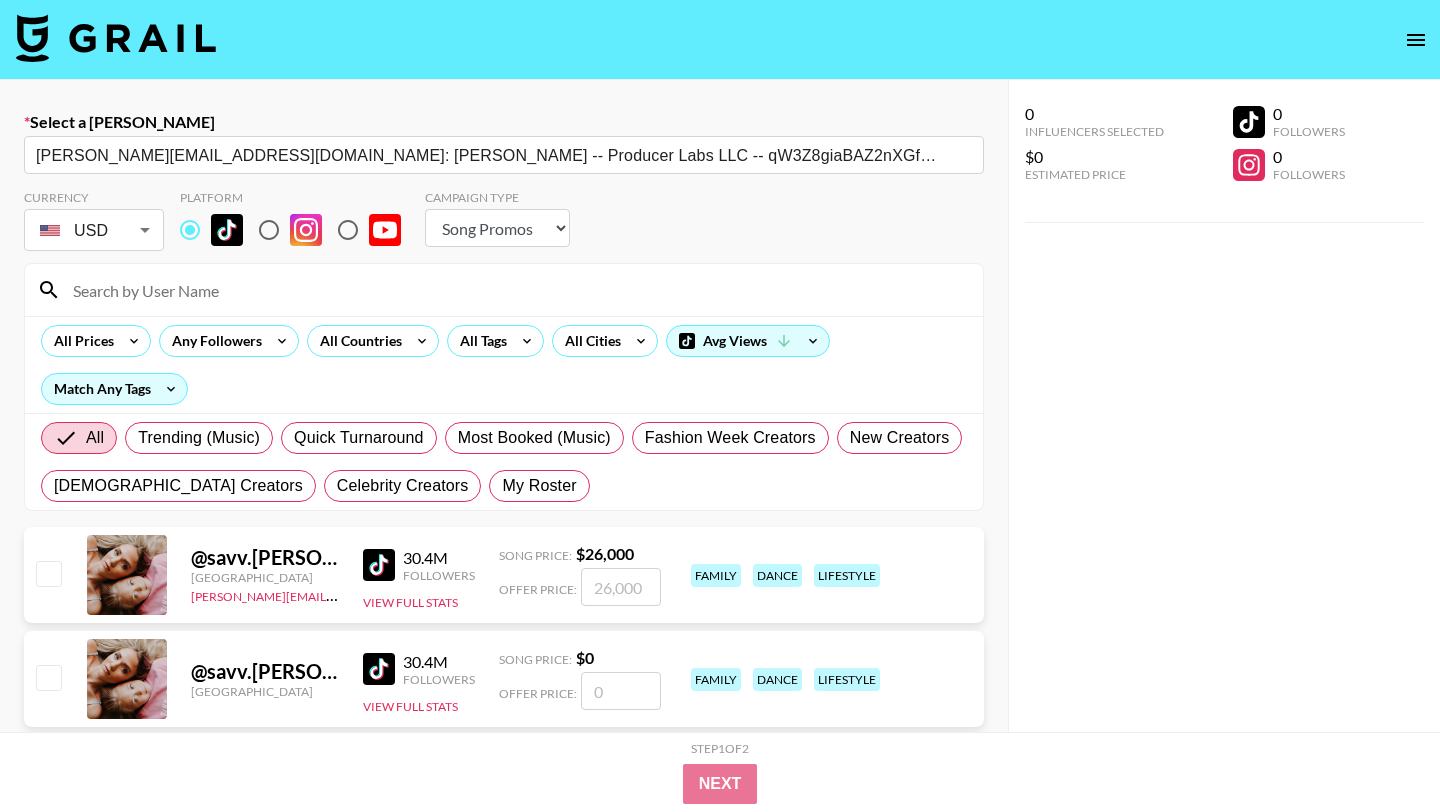click at bounding box center [516, 290] 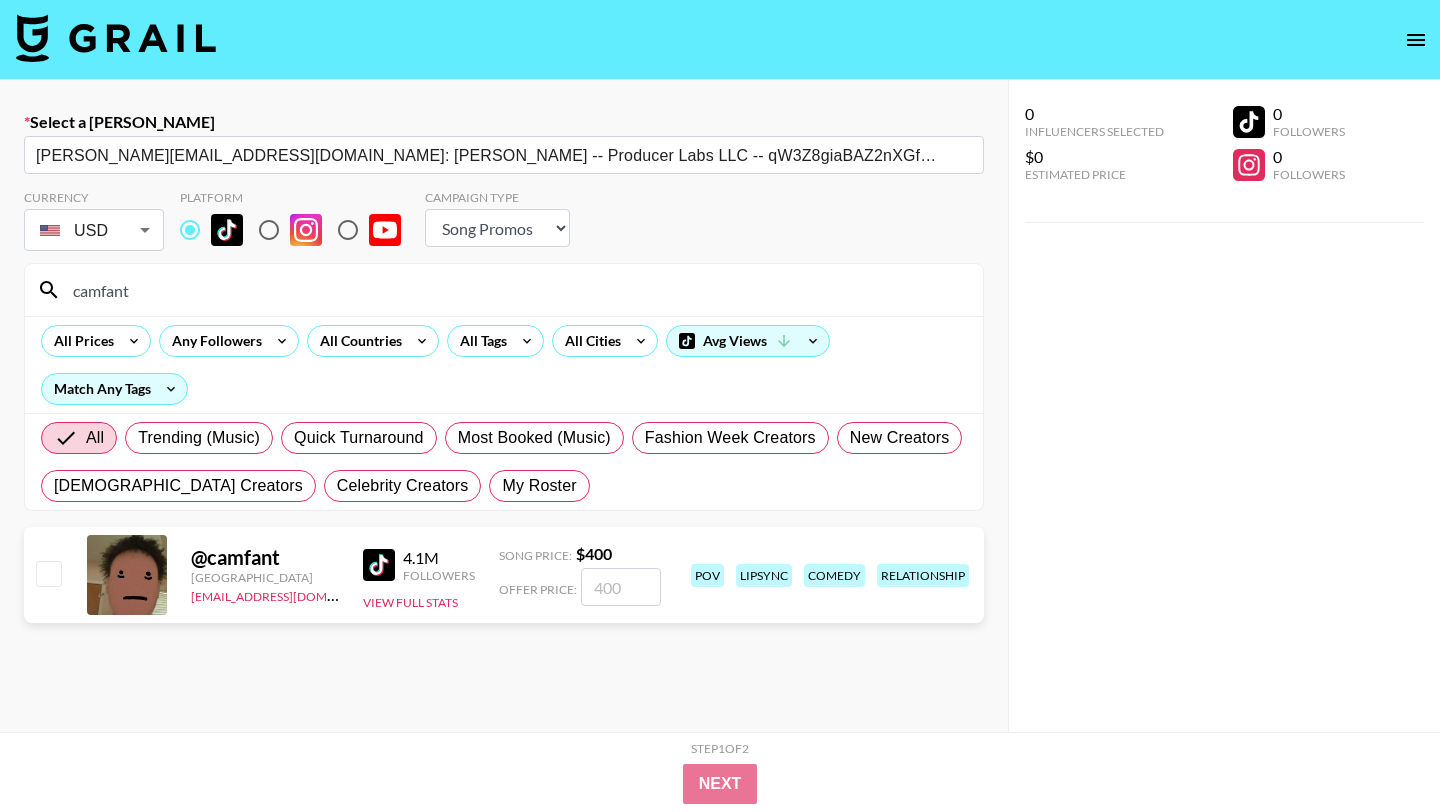 type on "camfant" 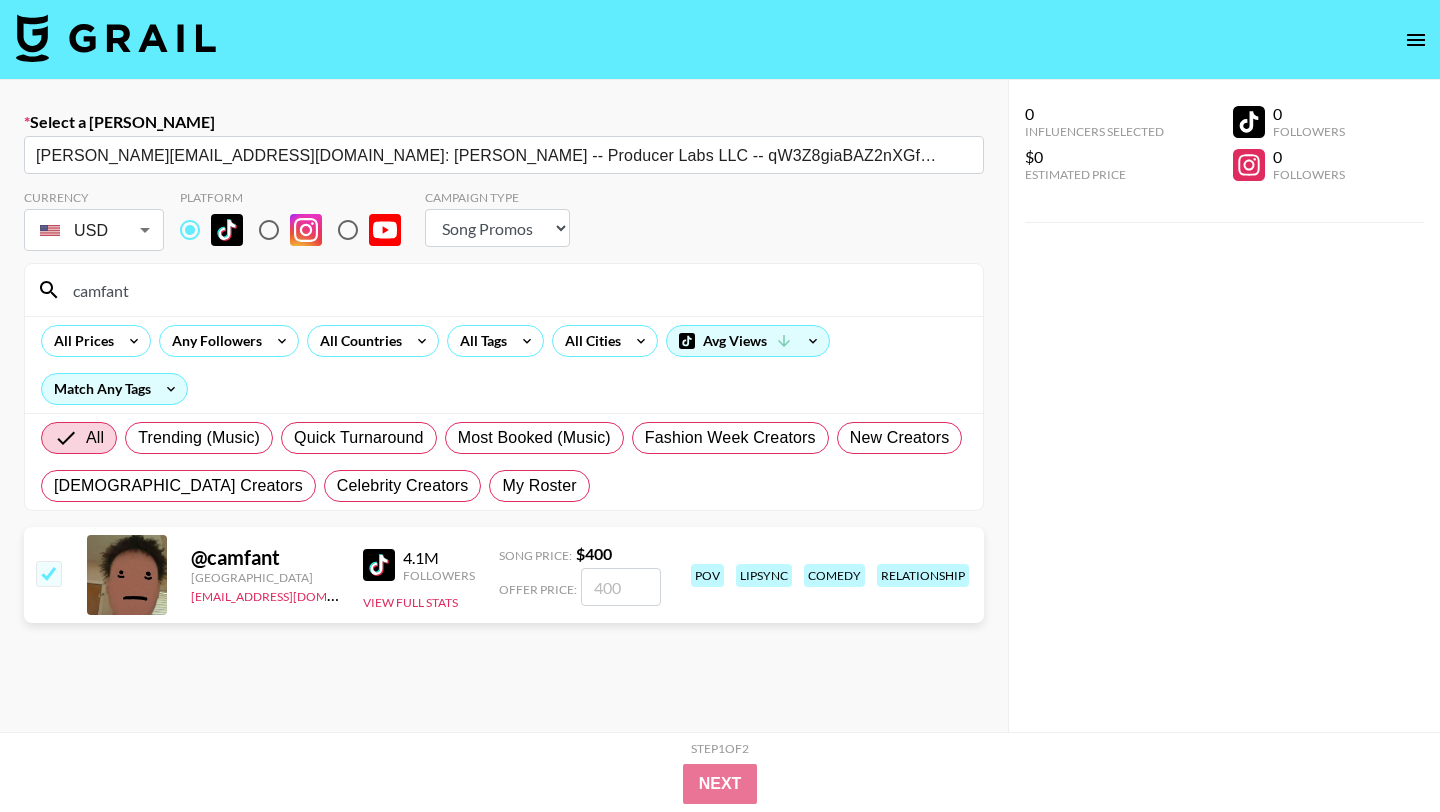 checkbox on "true" 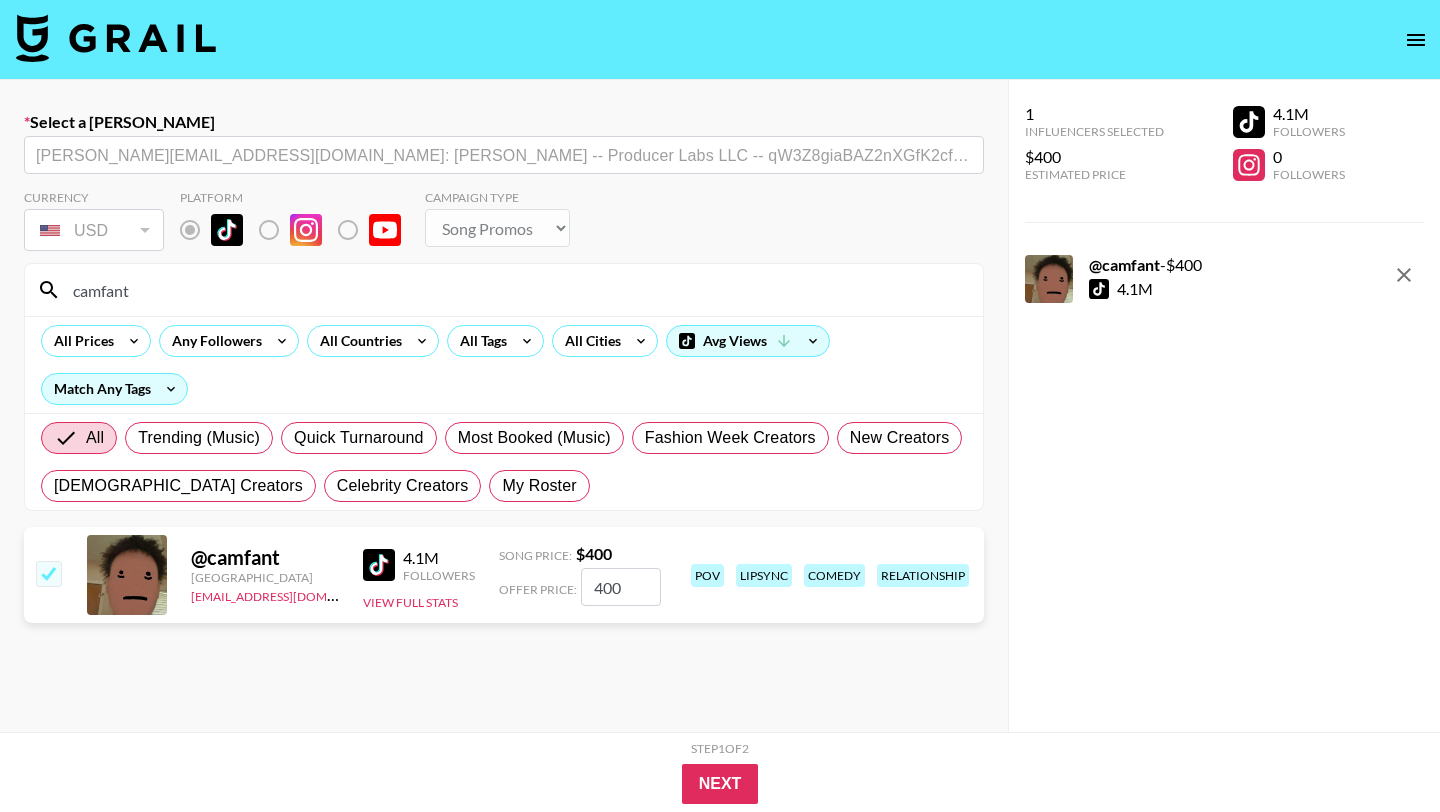 click on "Step  1  of  2 View  Summary" at bounding box center [720, 752] 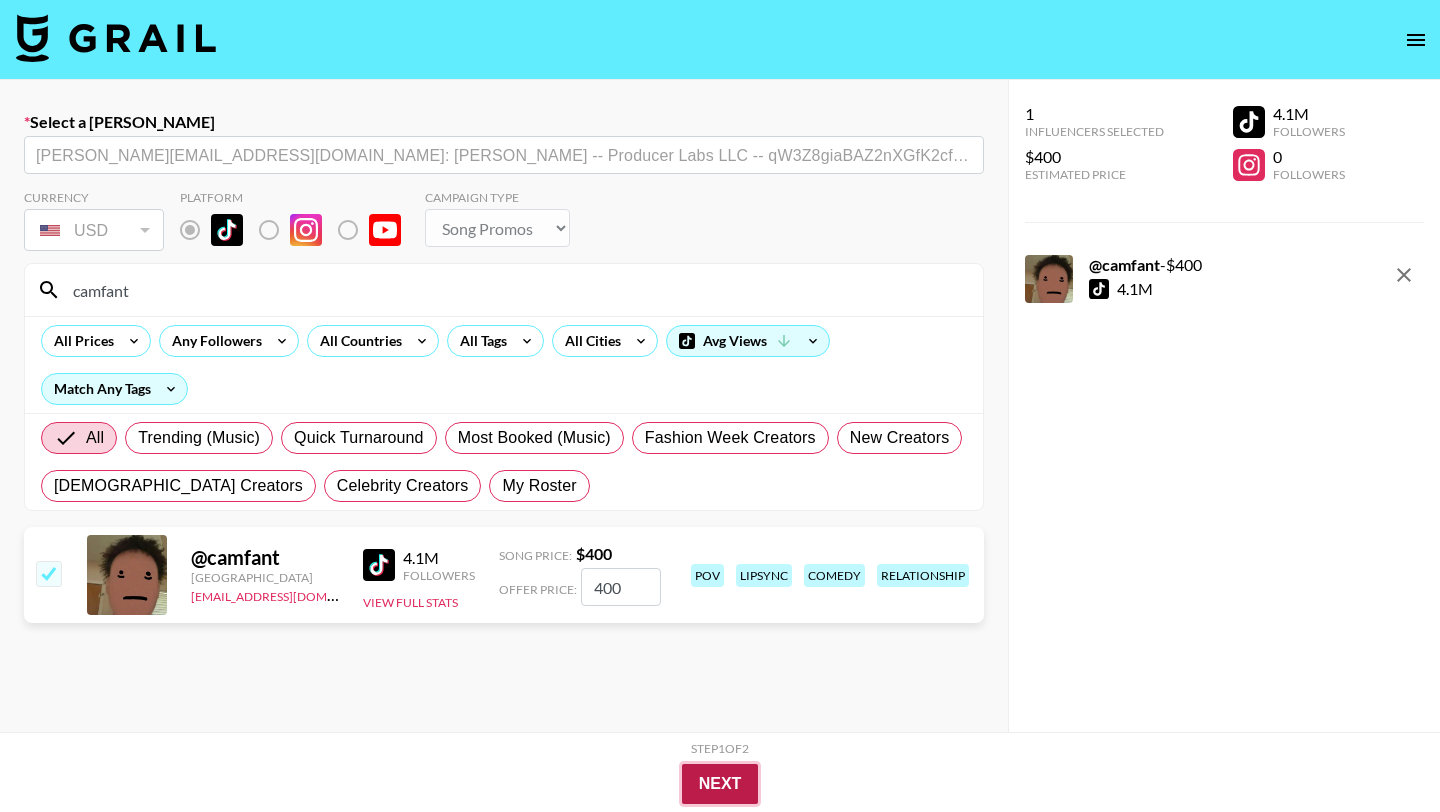 click on "Next" at bounding box center (720, 784) 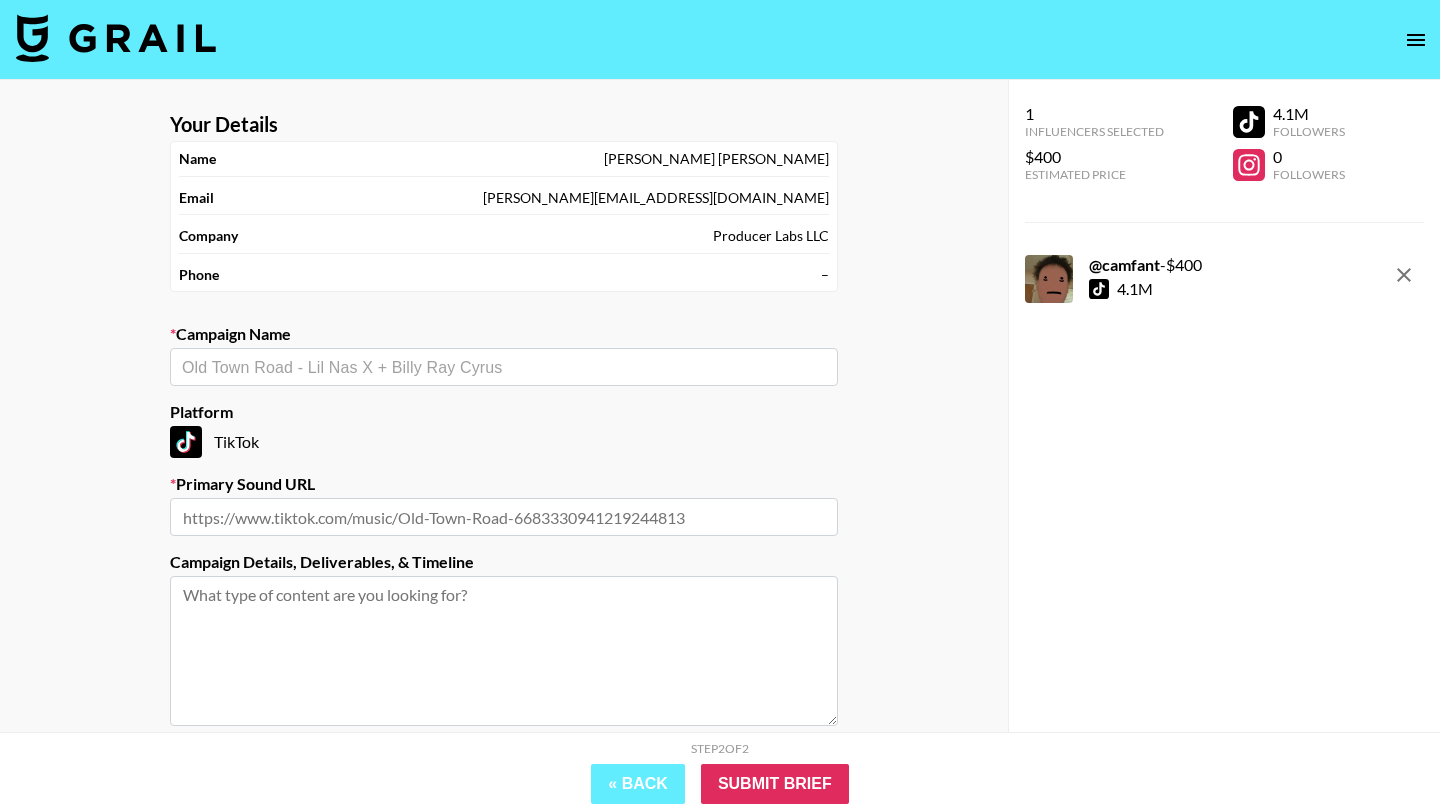 click at bounding box center (504, 367) 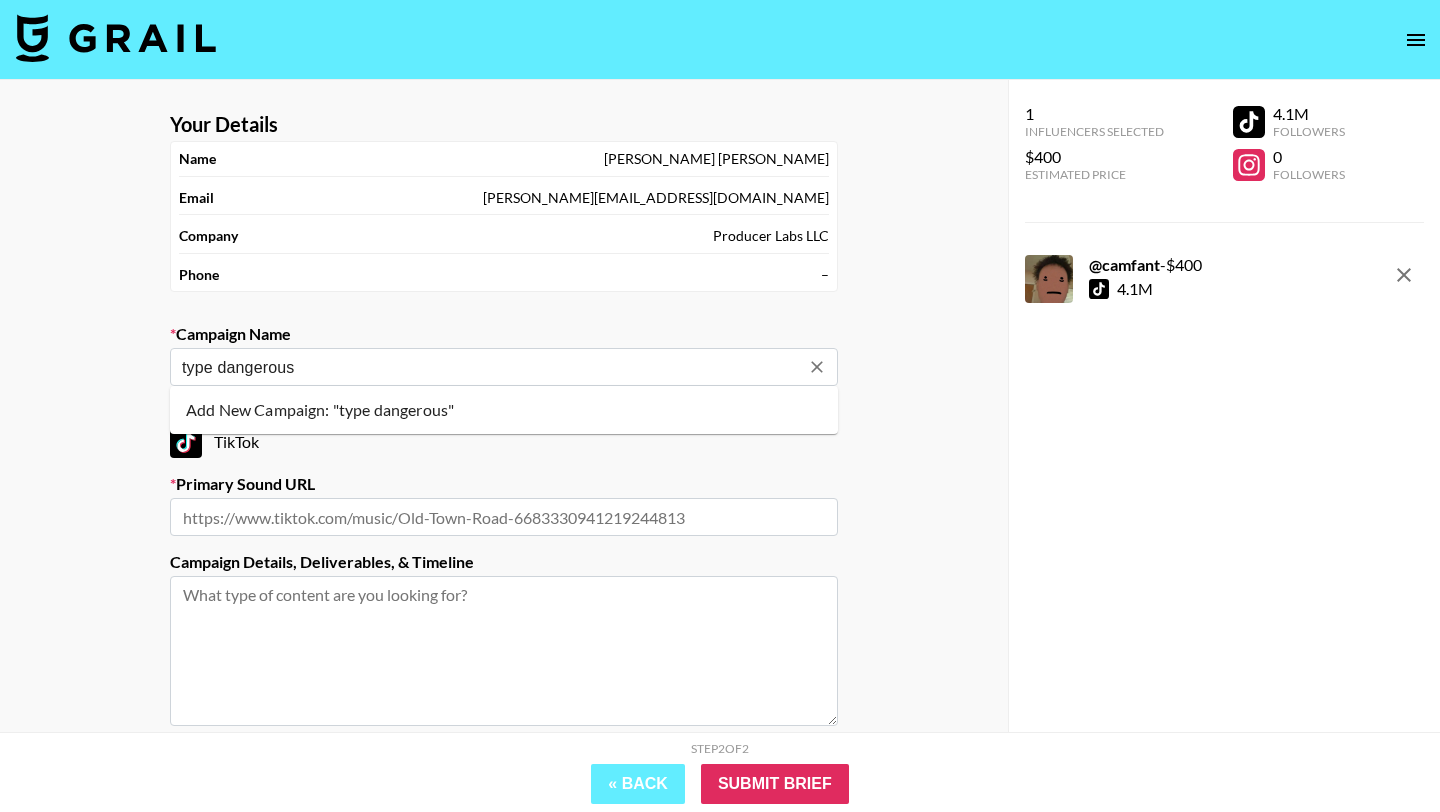 click on "Add New Campaign: "type dangerous"" at bounding box center [504, 410] 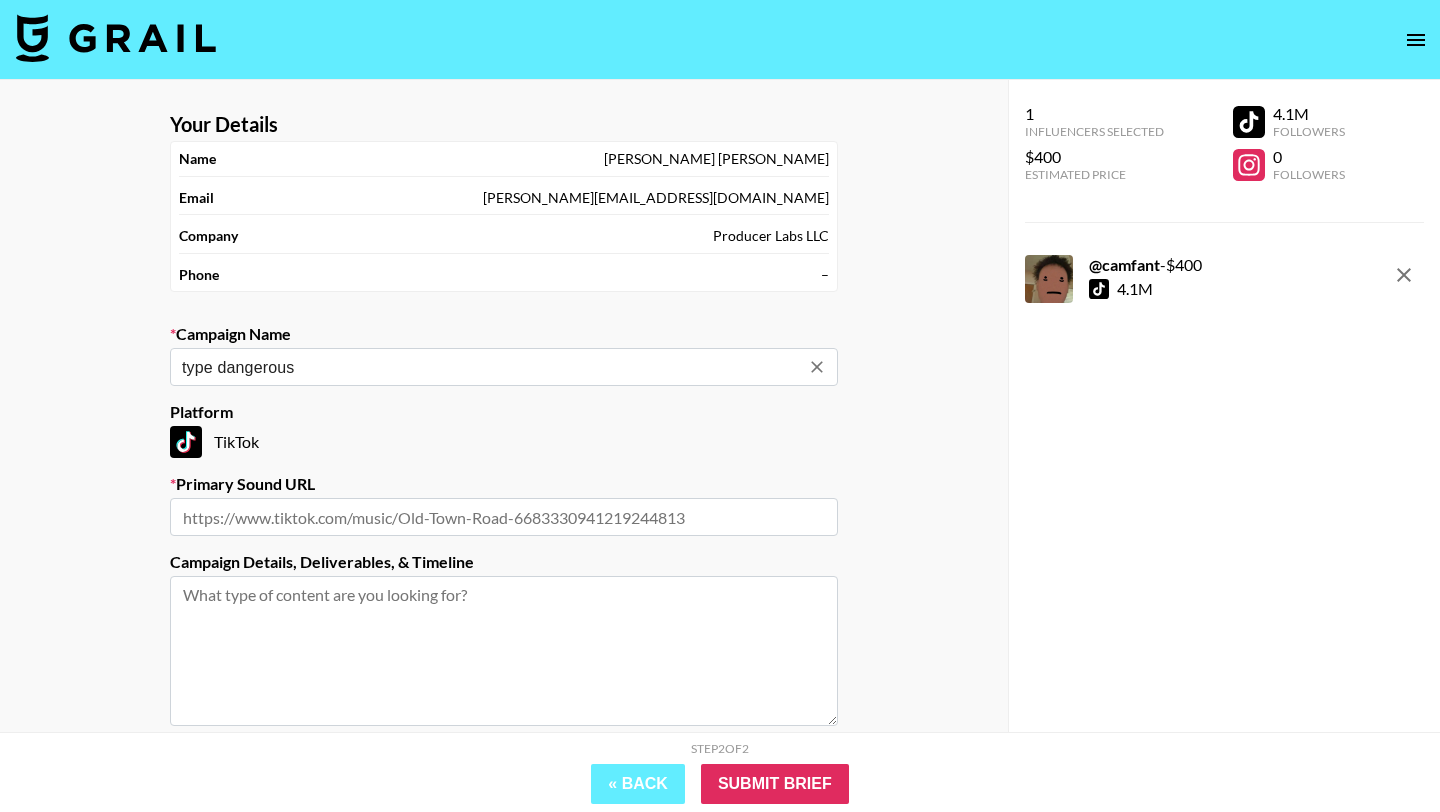 type on "type dangerous" 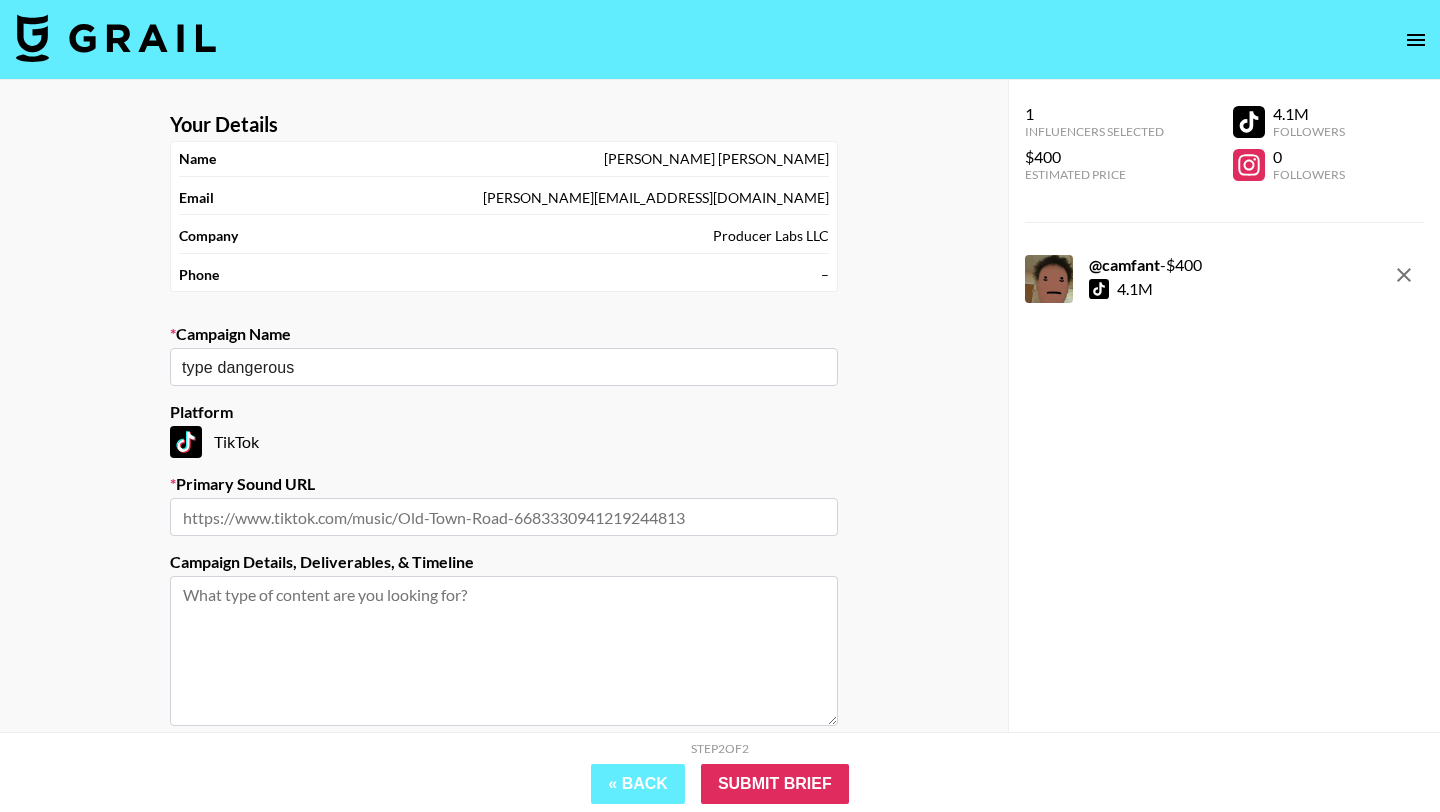 click at bounding box center [504, 517] 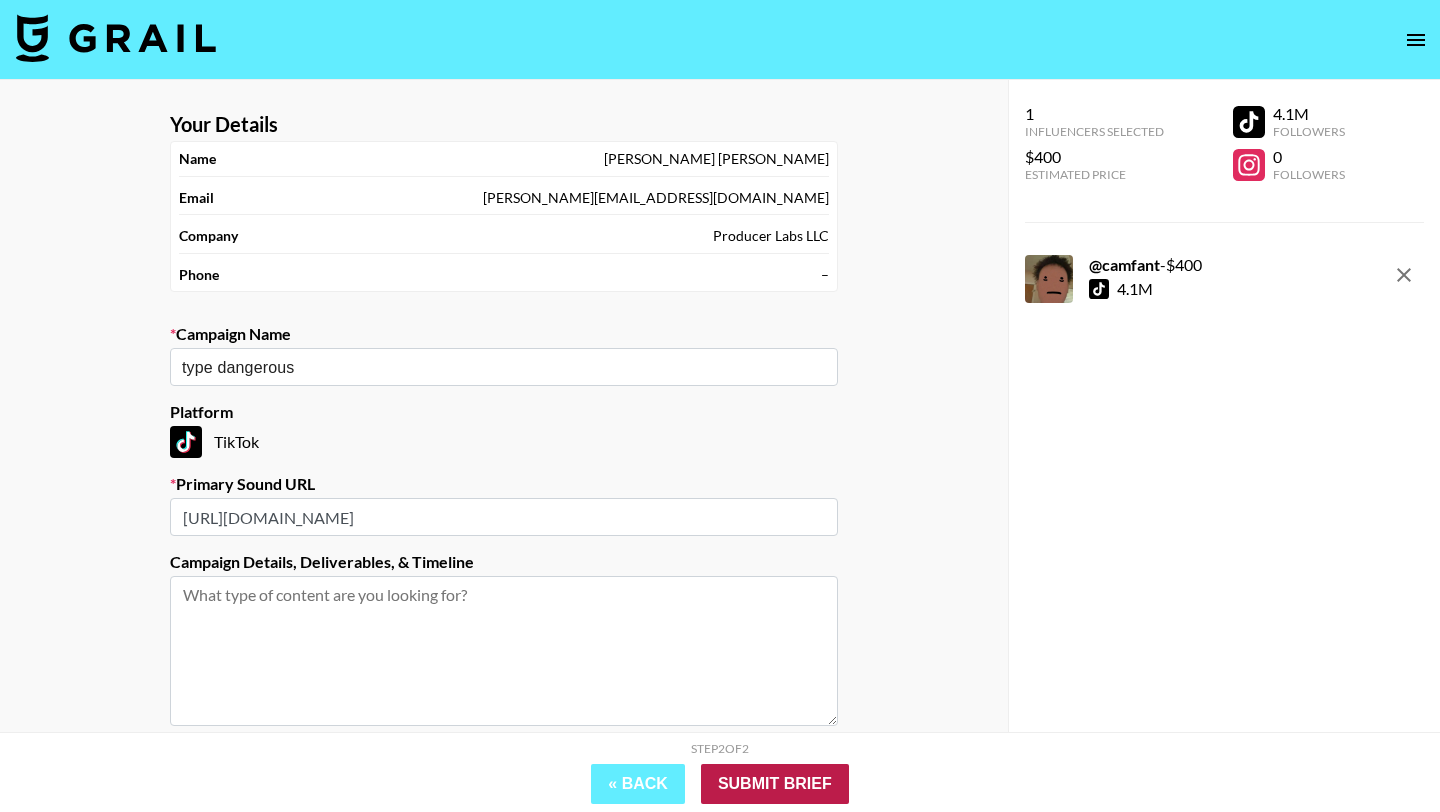 type on "[URL][DOMAIN_NAME]" 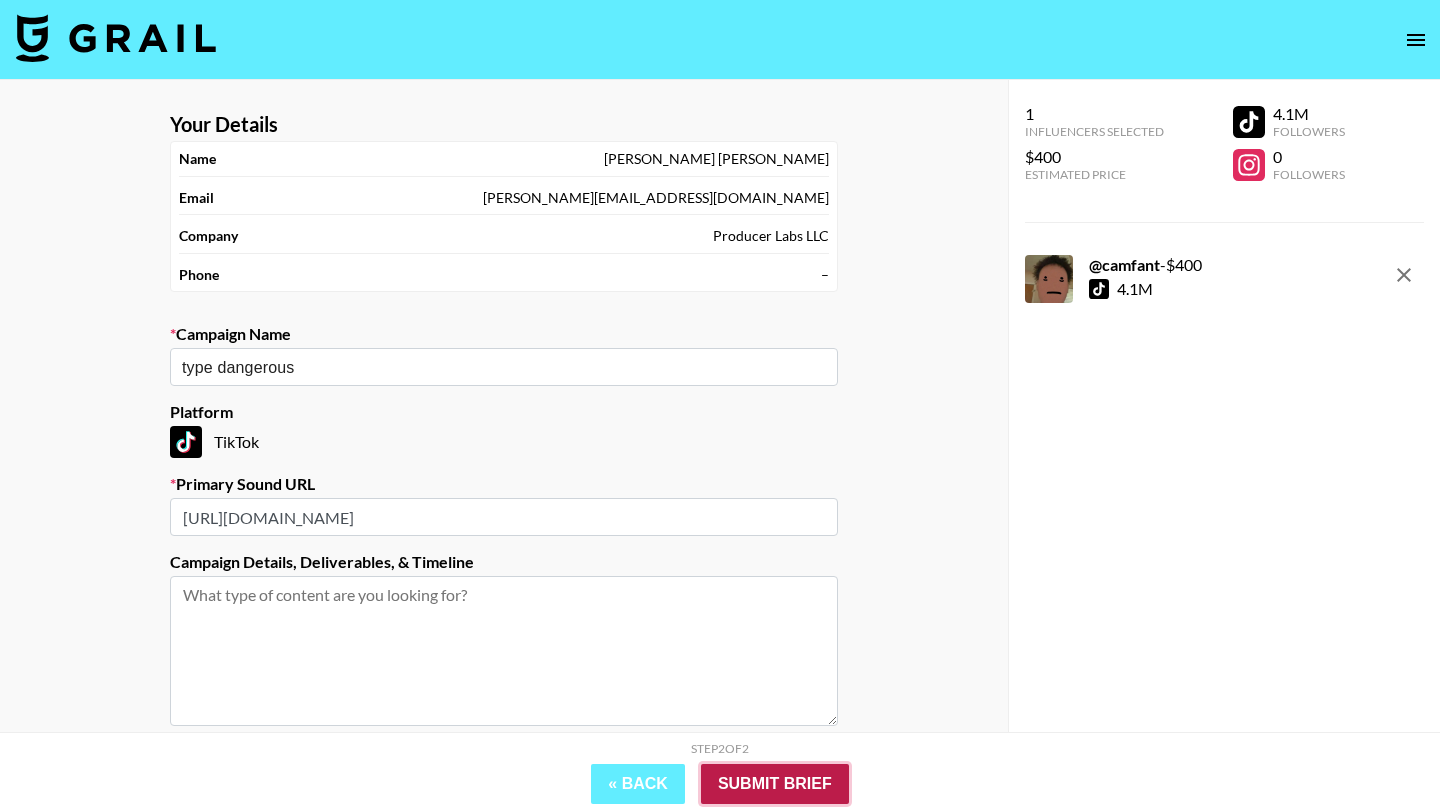click on "Submit Brief" at bounding box center [775, 784] 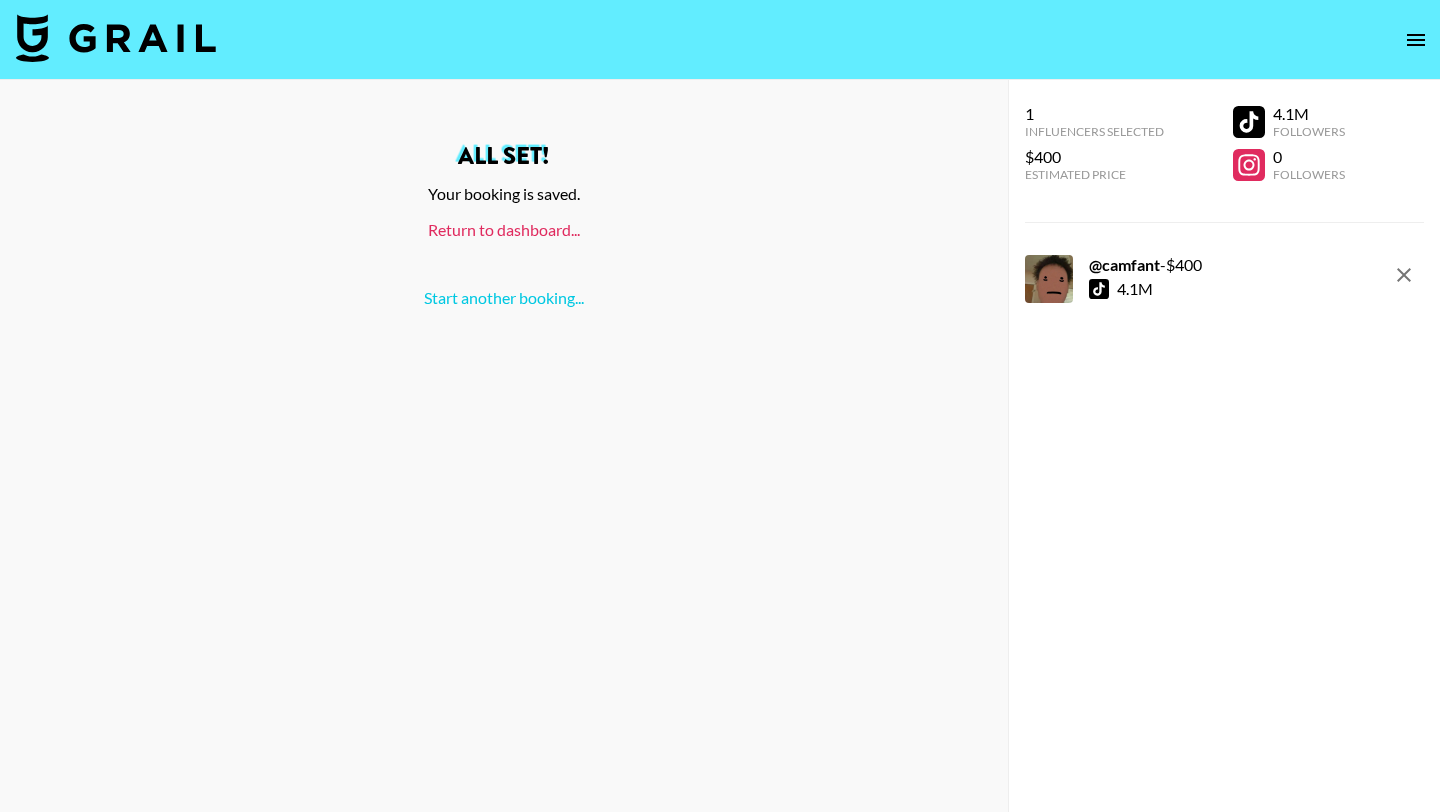 click on "Return to dashboard..." at bounding box center [504, 229] 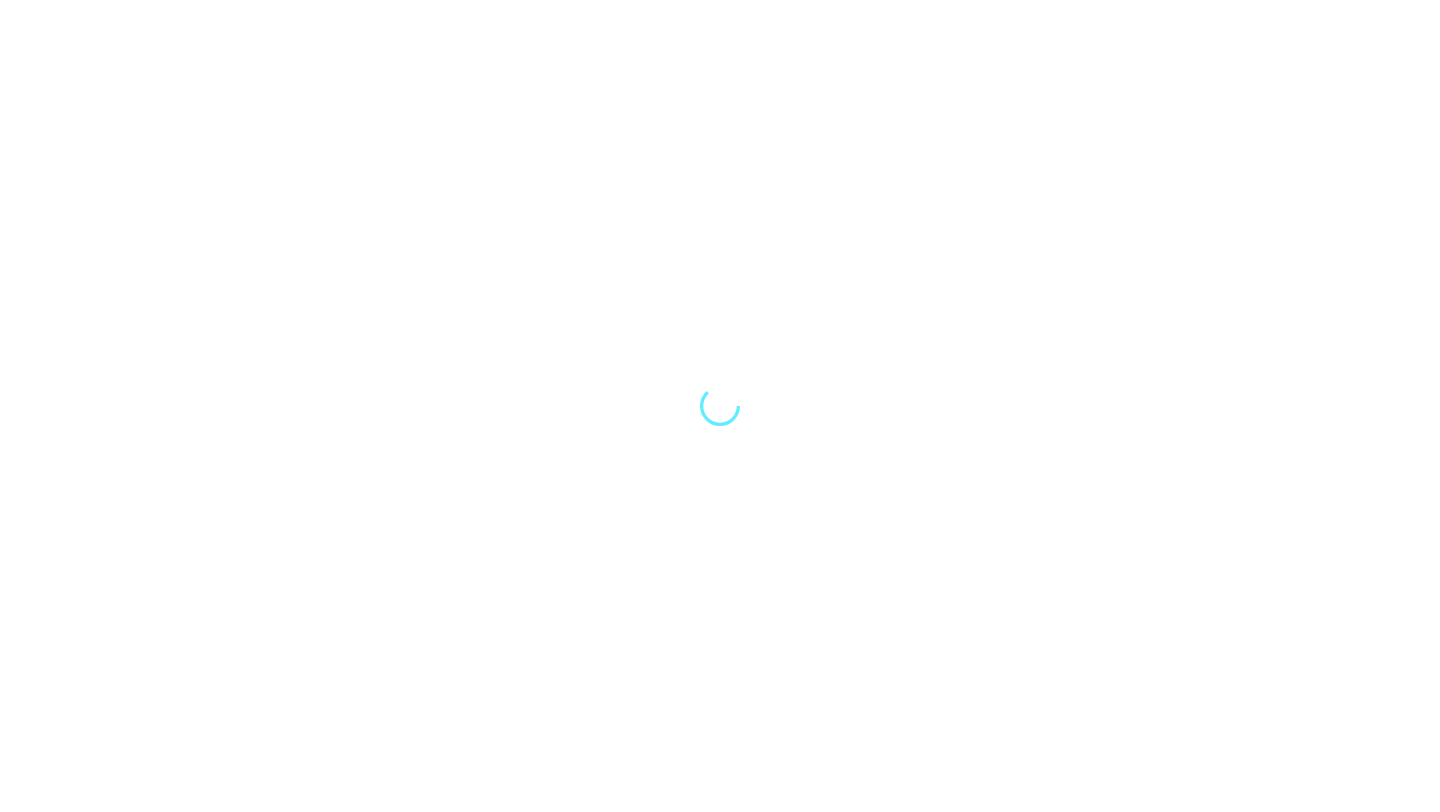 scroll, scrollTop: 0, scrollLeft: 0, axis: both 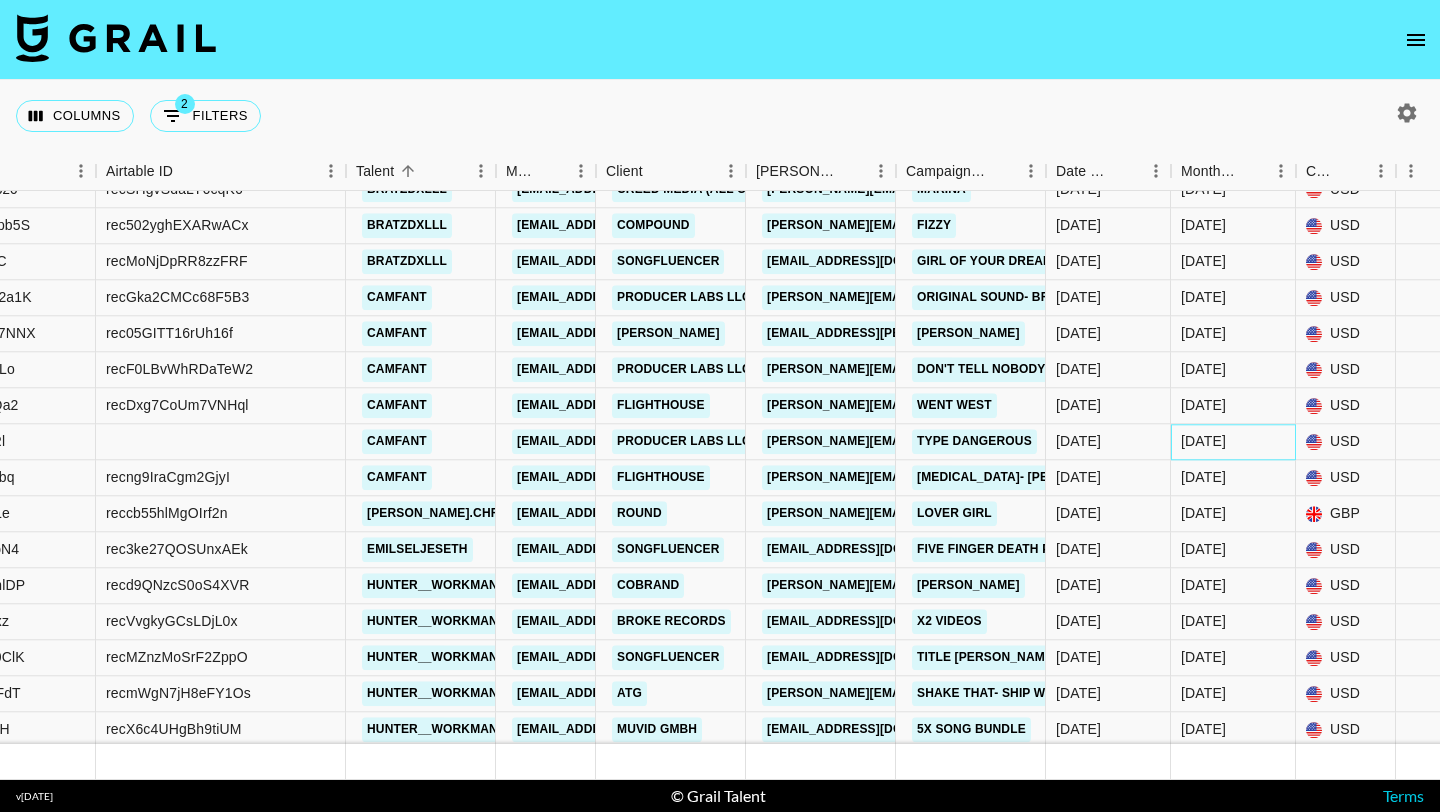 click on "Jul '25" at bounding box center [1203, 442] 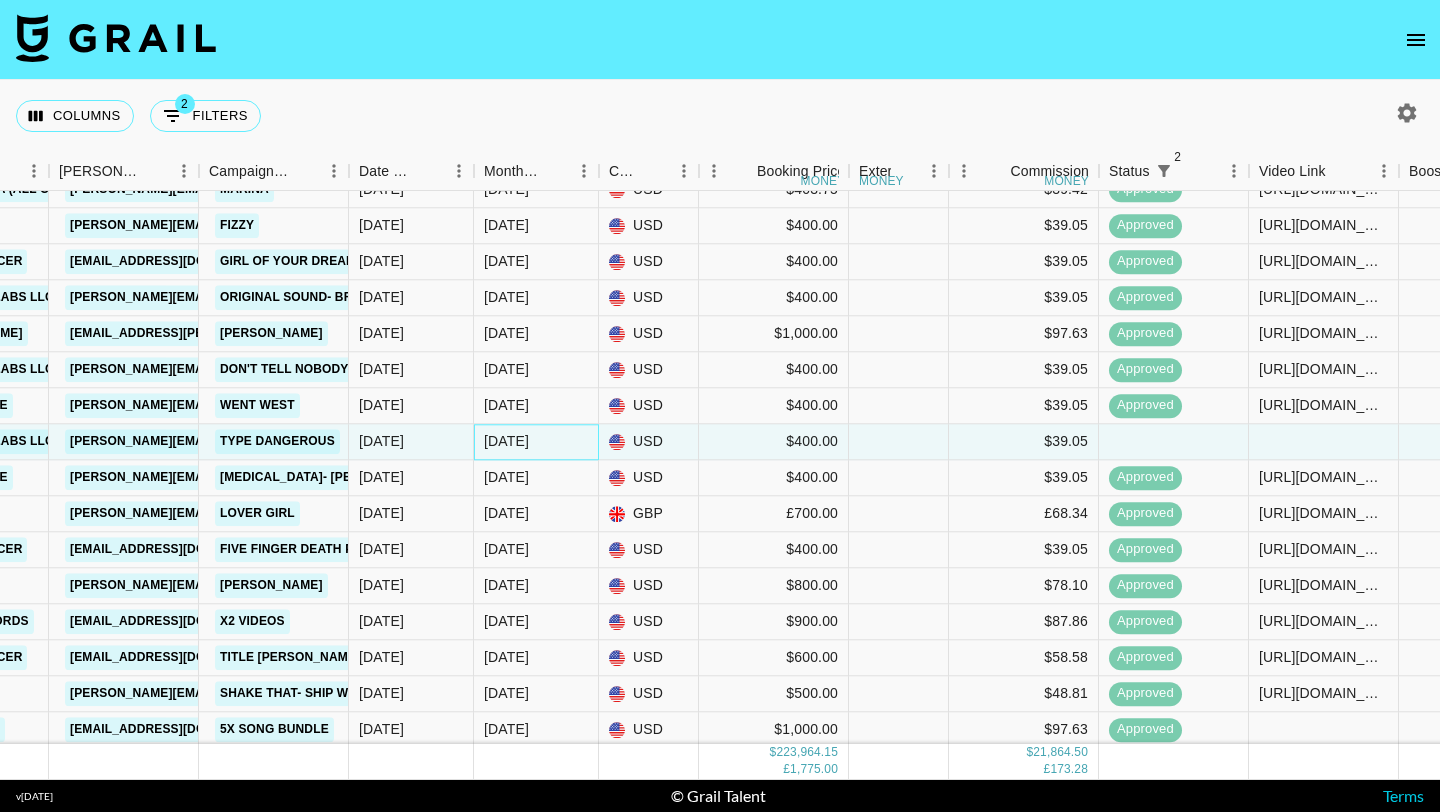 scroll, scrollTop: 14260, scrollLeft: 1562, axis: both 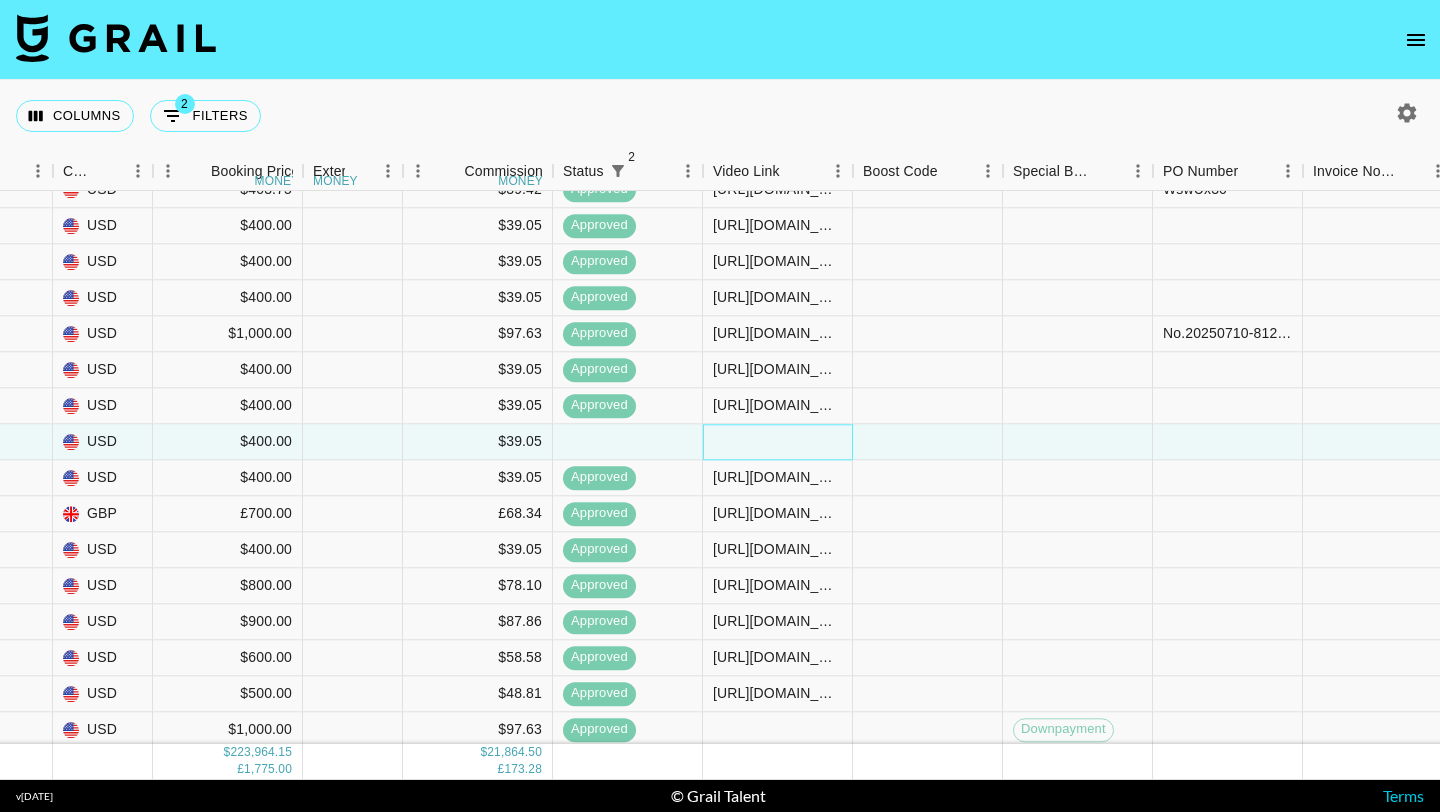 click at bounding box center (778, 442) 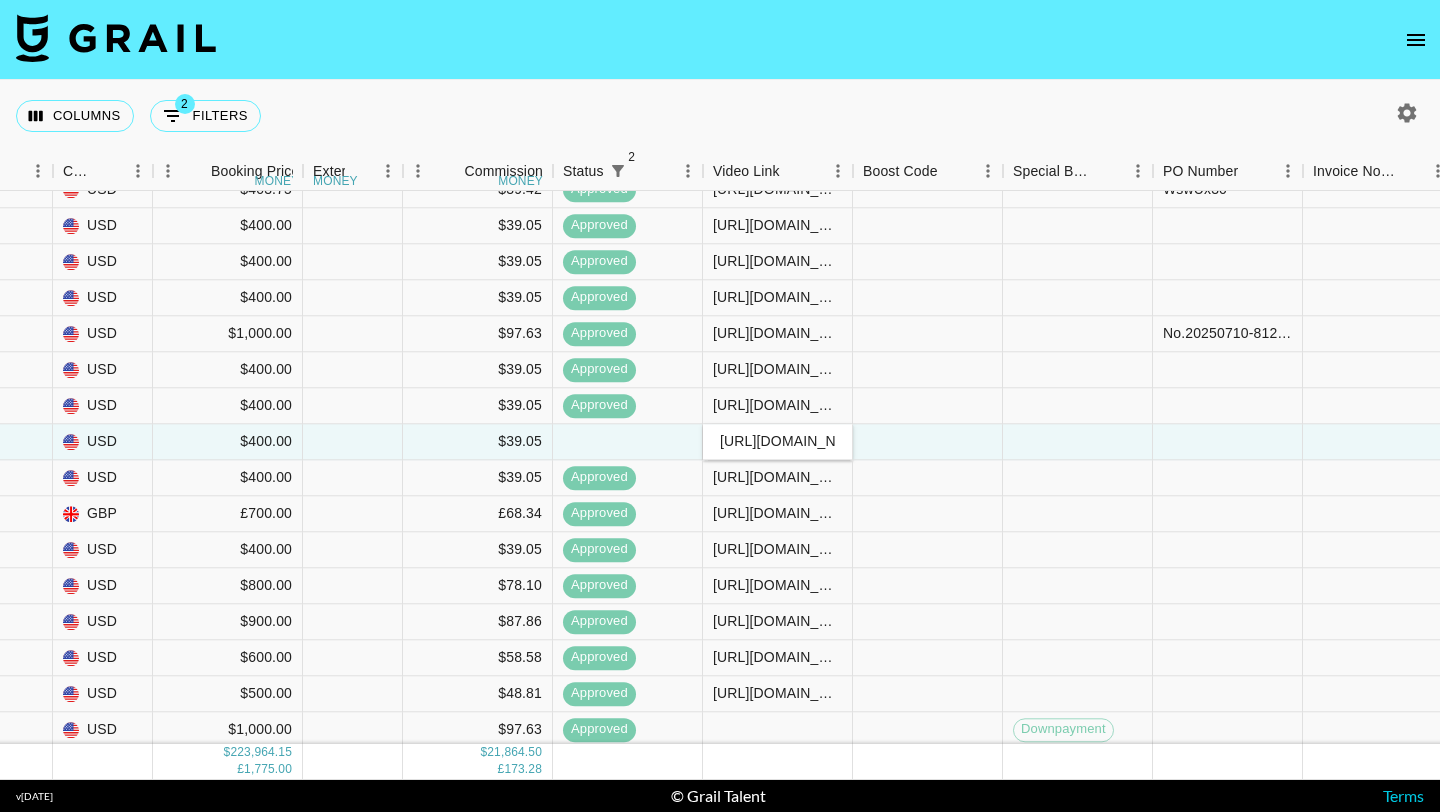 scroll, scrollTop: 0, scrollLeft: 468, axis: horizontal 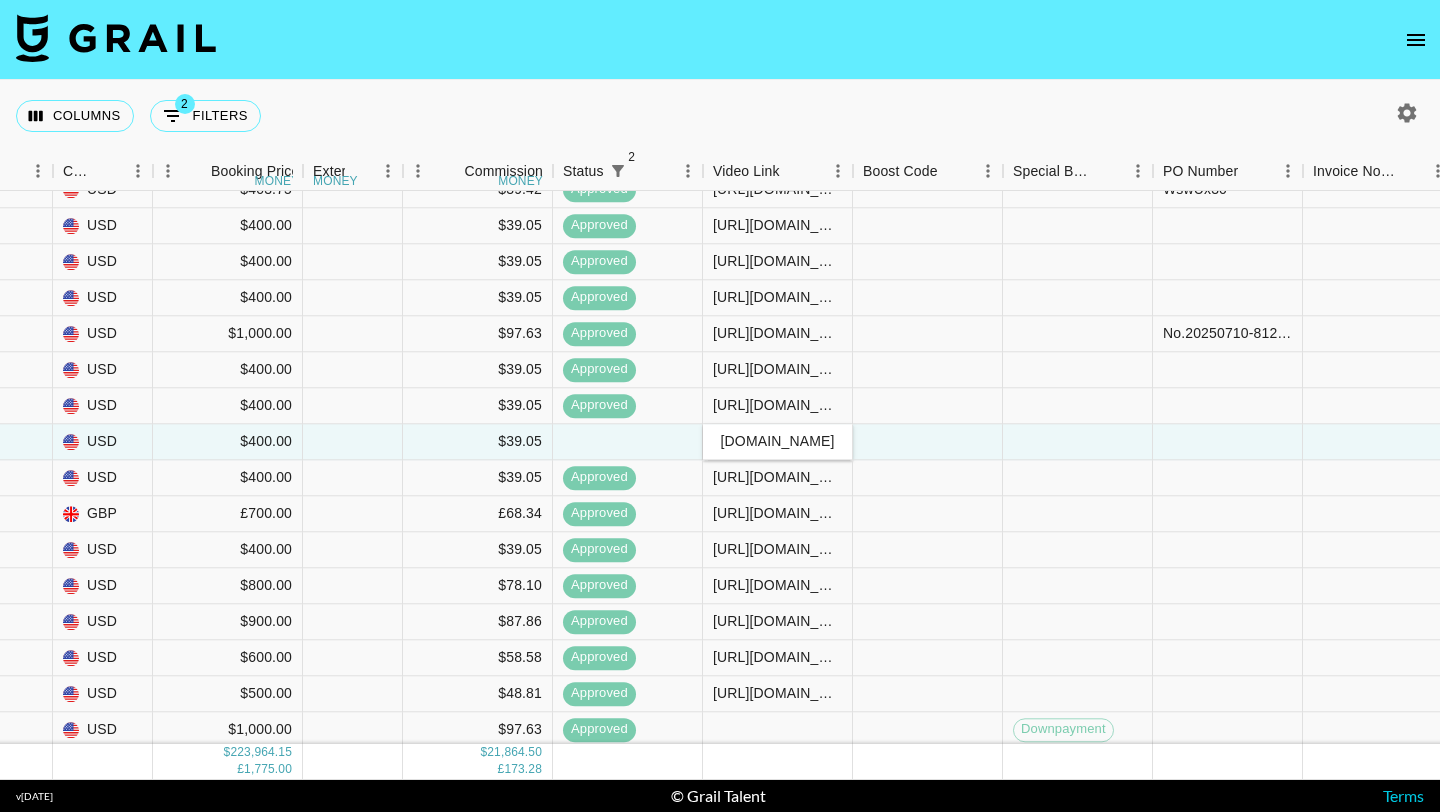 type on "https://www.tiktok.com/@camfant/video/7526847283690753311?_r=1&_t=ZP-8y1F1bq9cQY" 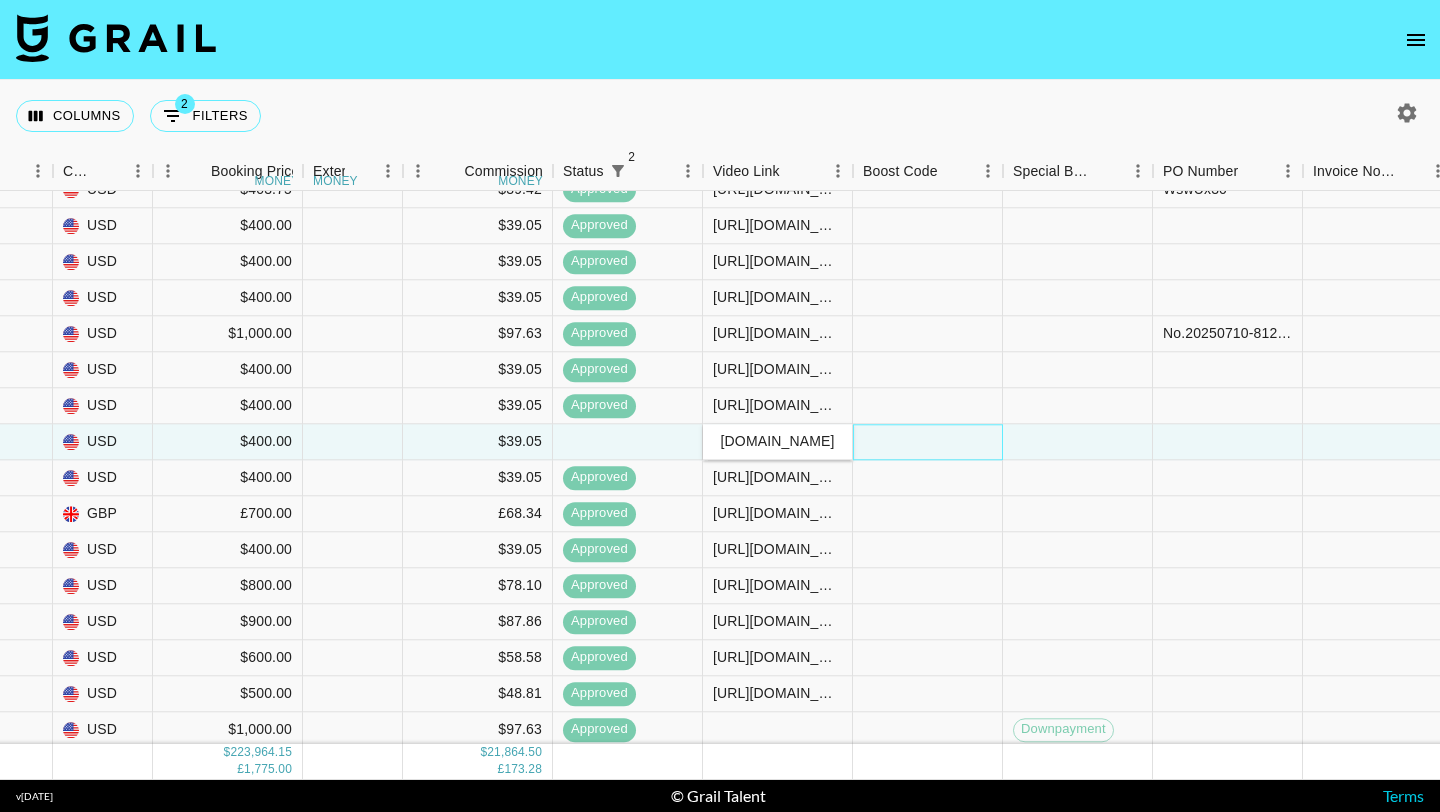 click at bounding box center [928, 442] 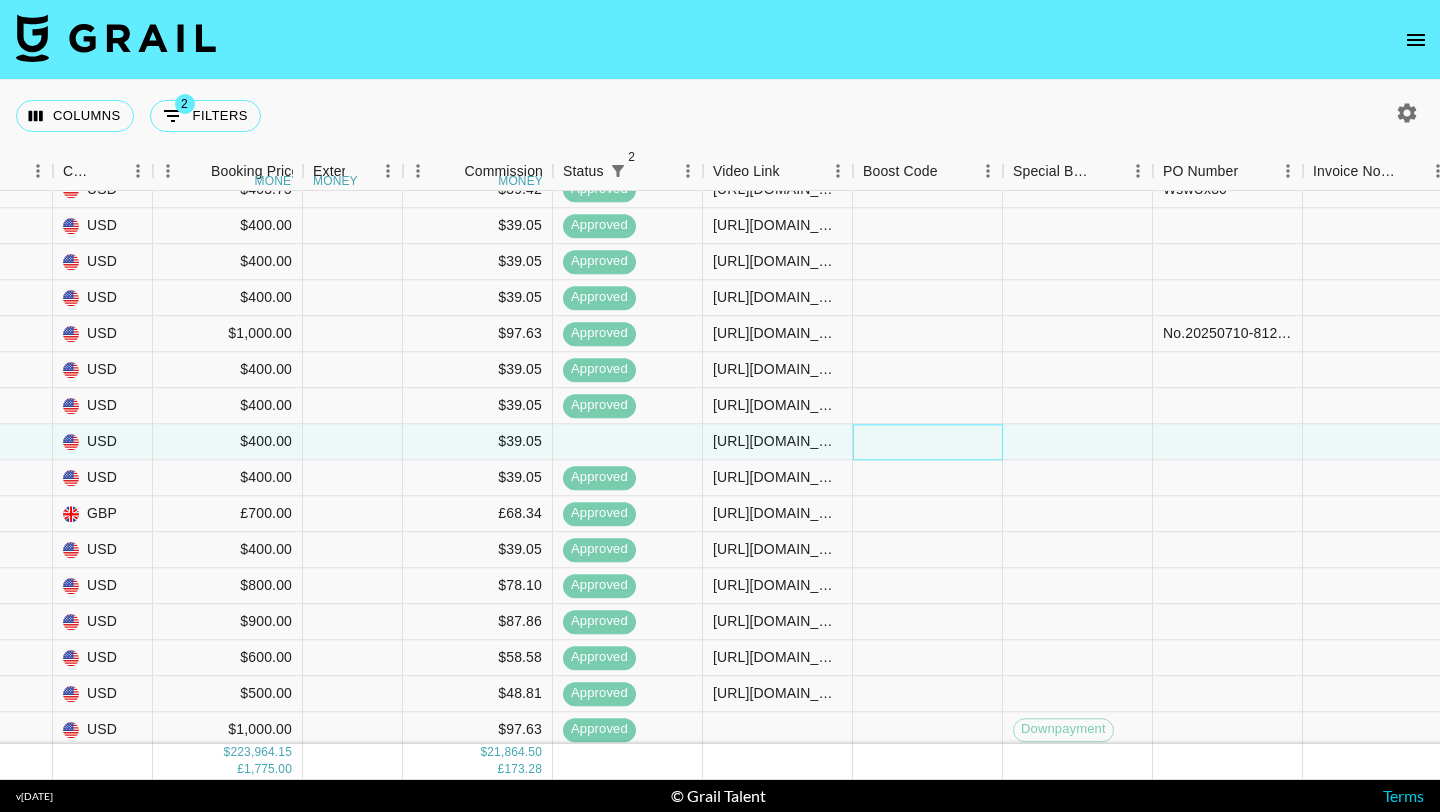 scroll, scrollTop: 14260, scrollLeft: 2405, axis: both 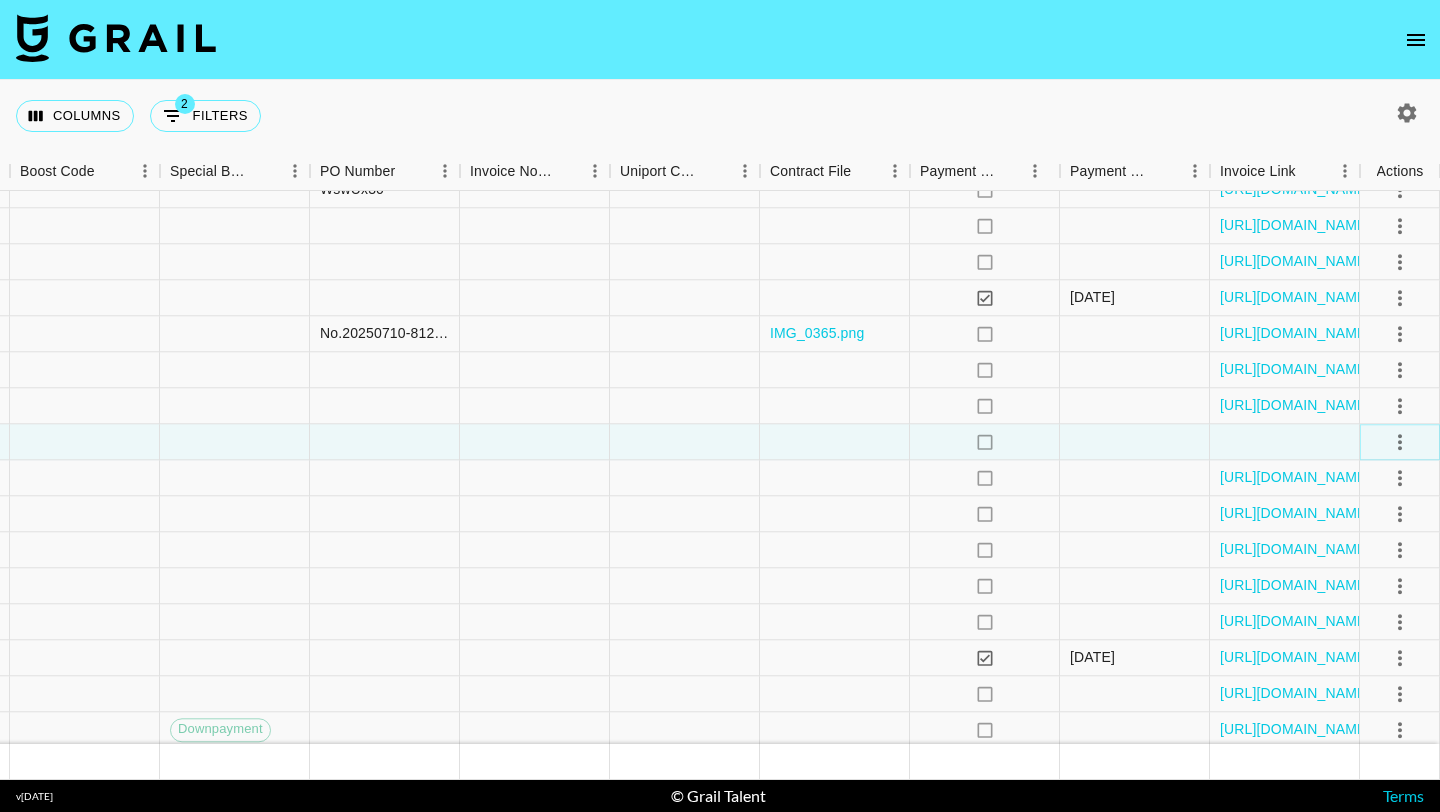 click 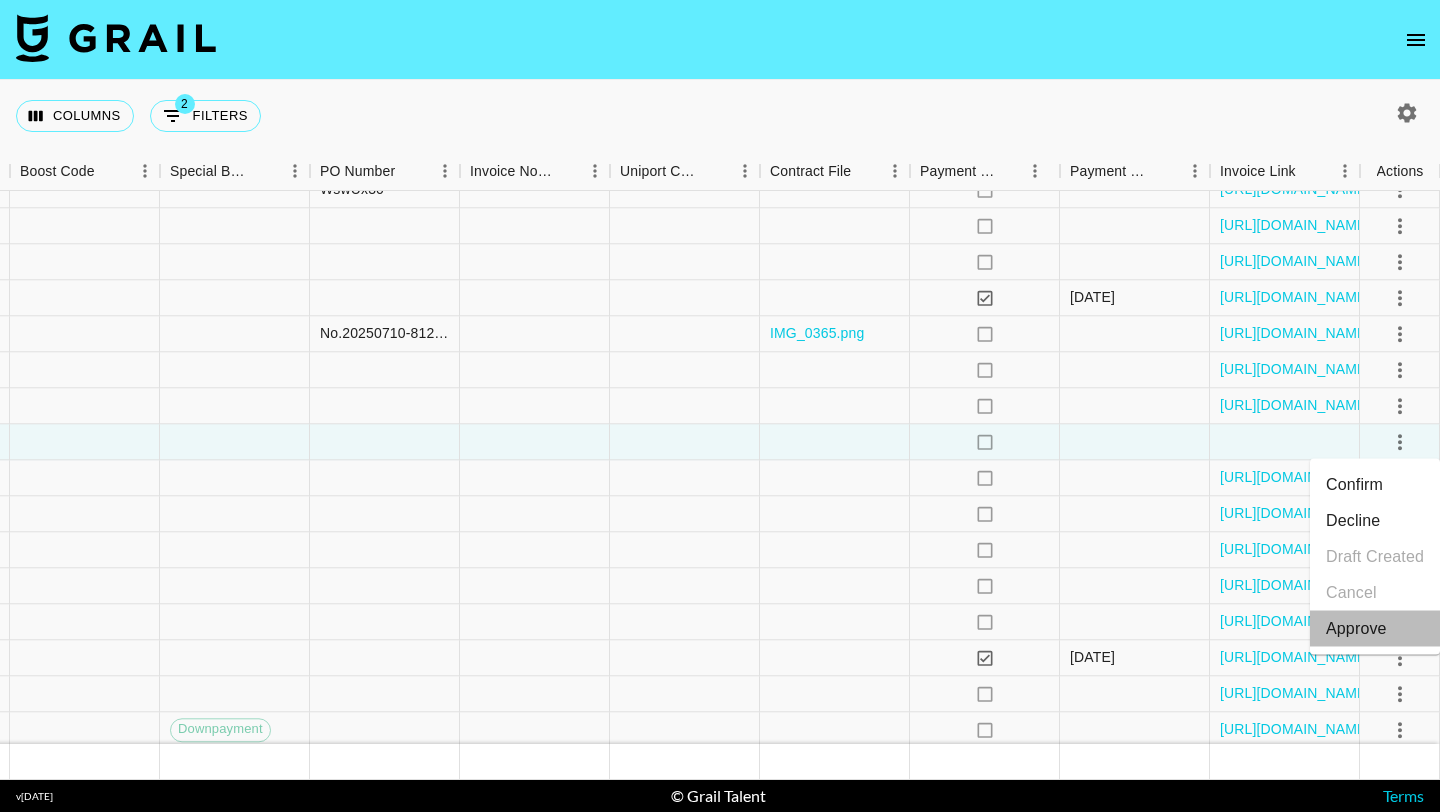 click on "Approve" at bounding box center [1356, 629] 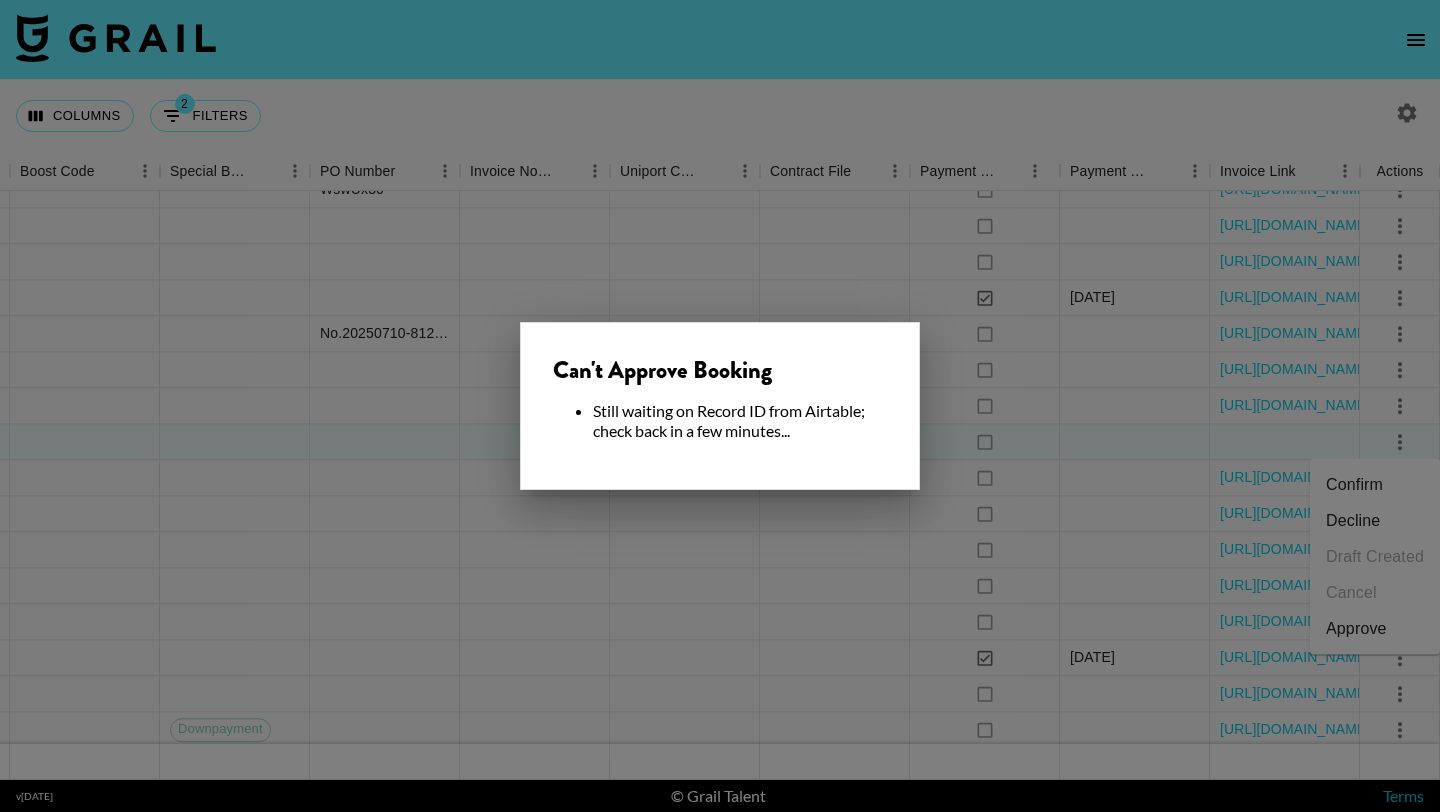click at bounding box center [720, 406] 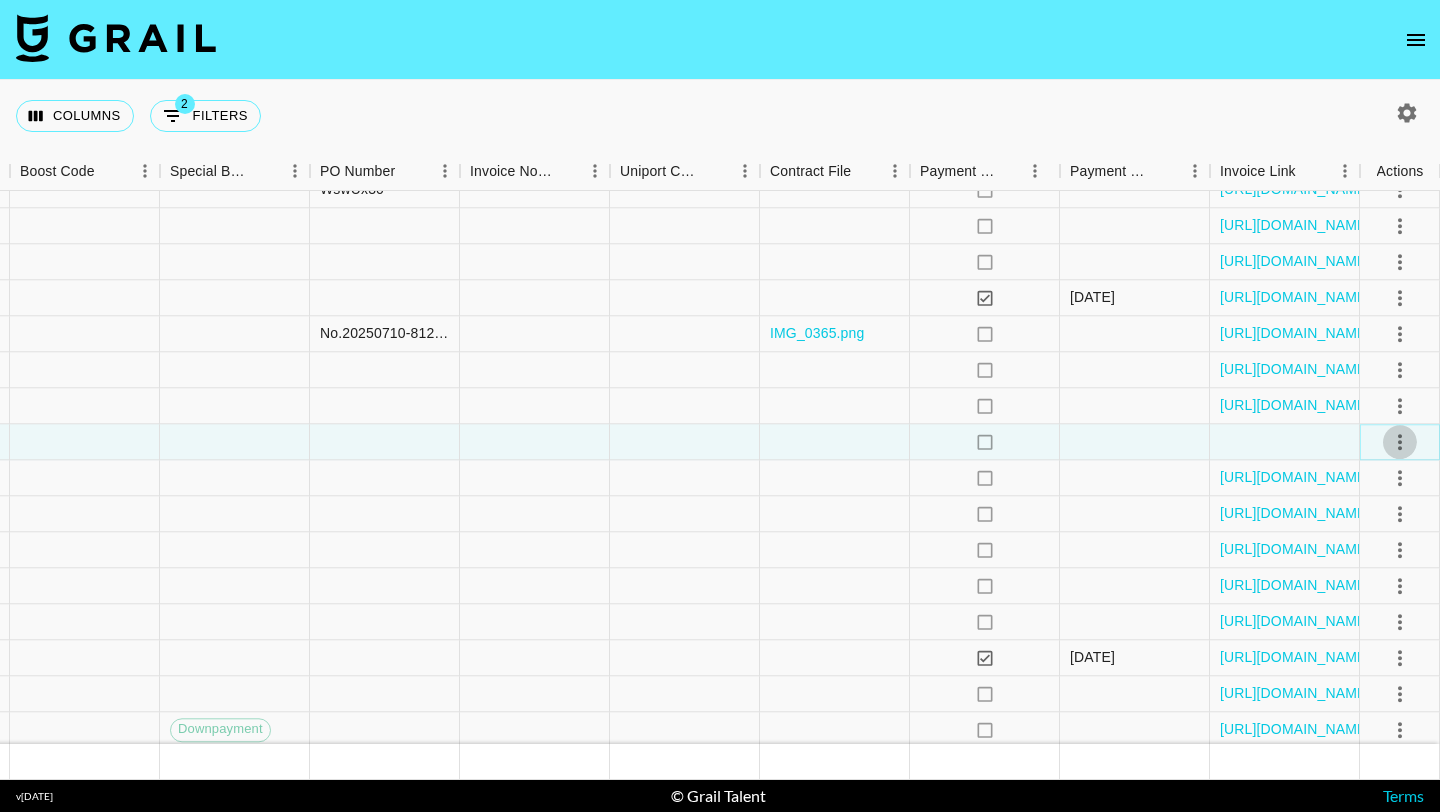 click 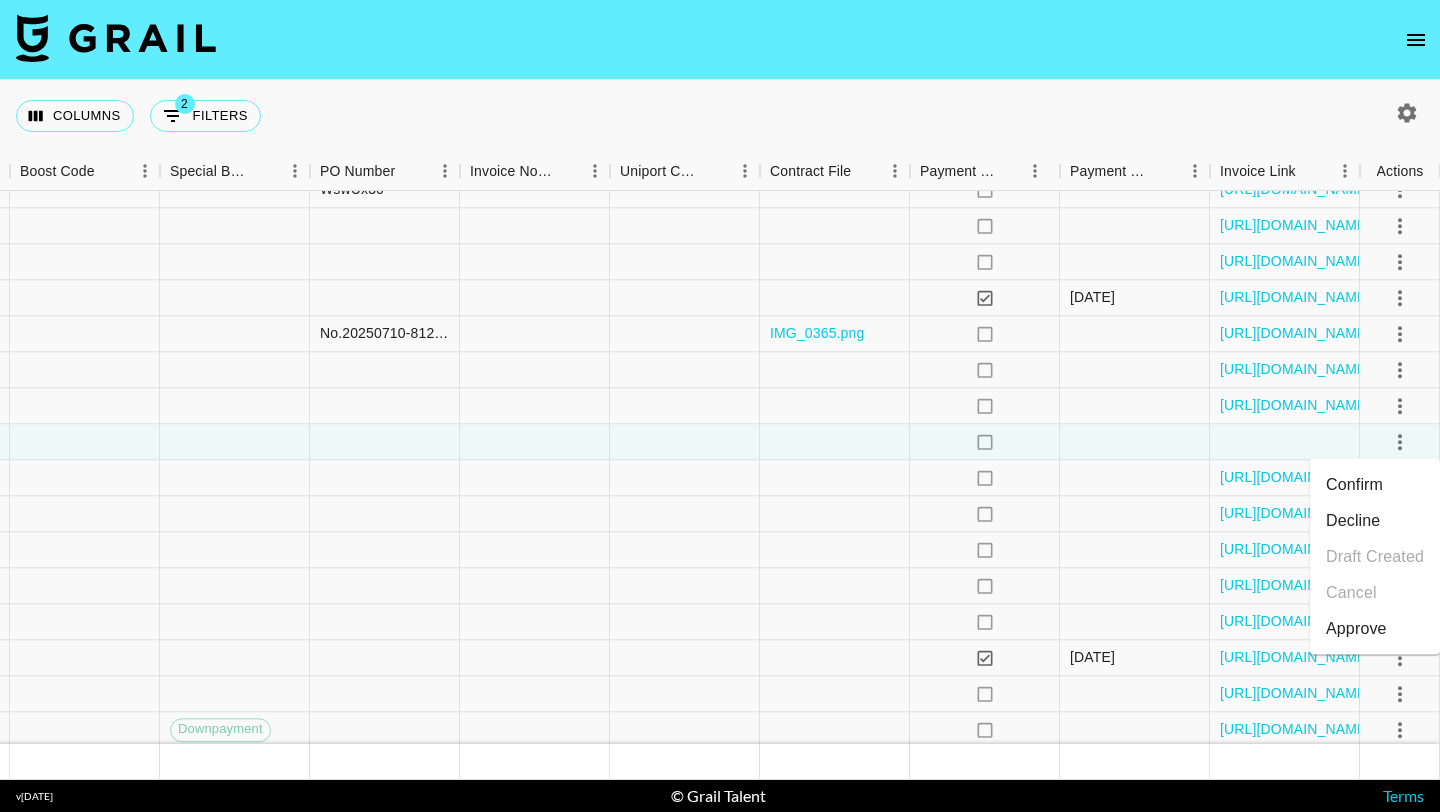 click on "Approve" at bounding box center [1356, 629] 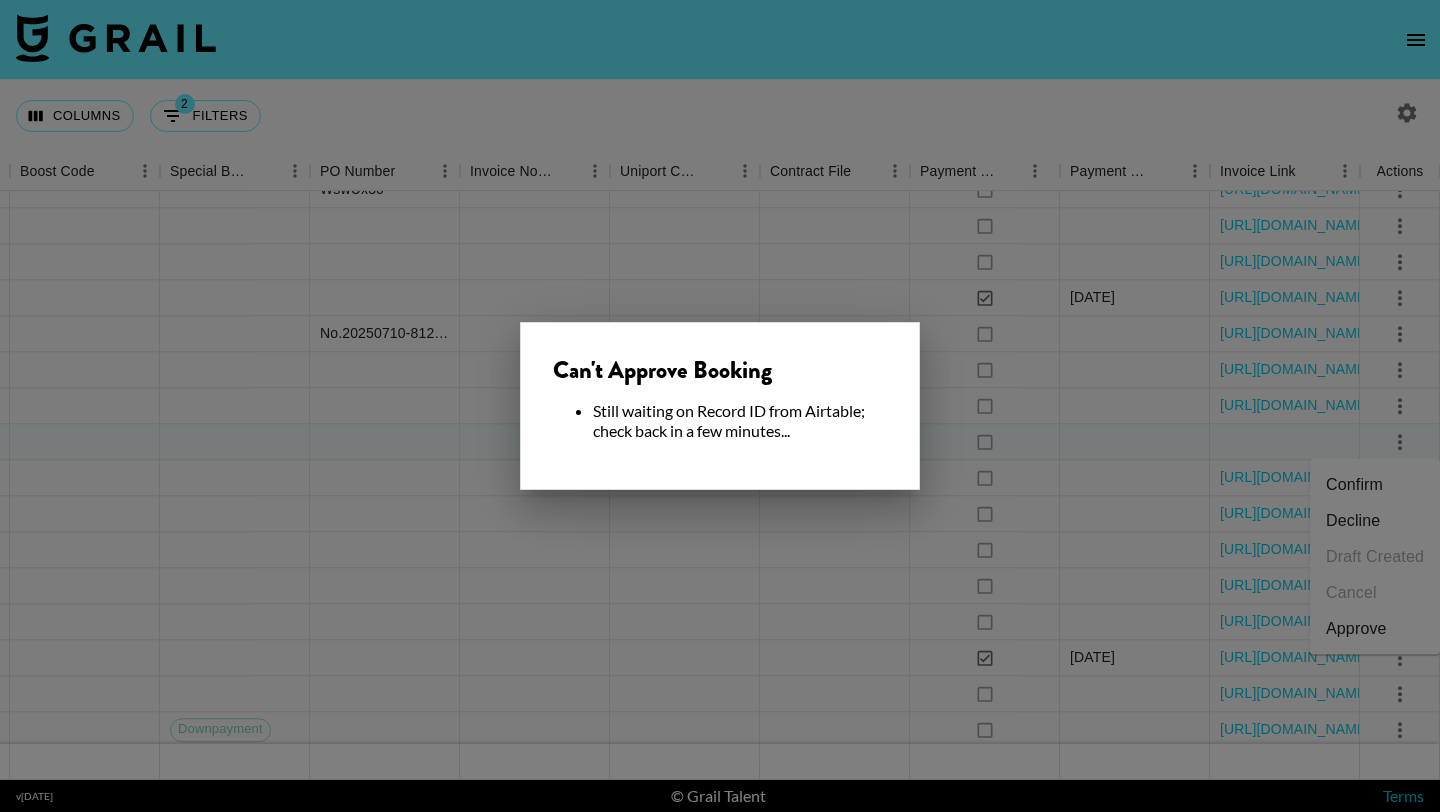 click at bounding box center (720, 406) 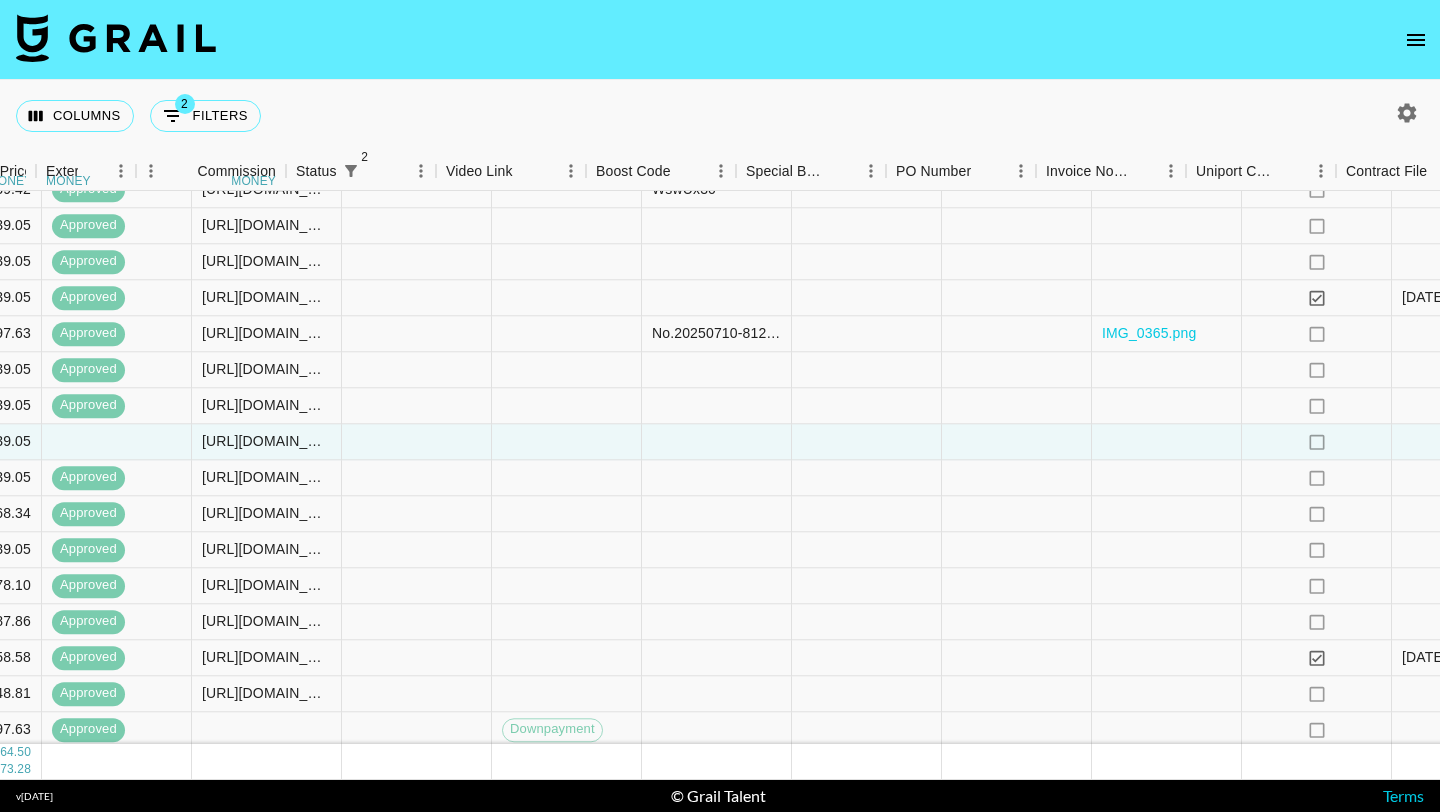 scroll, scrollTop: 14260, scrollLeft: 1601, axis: both 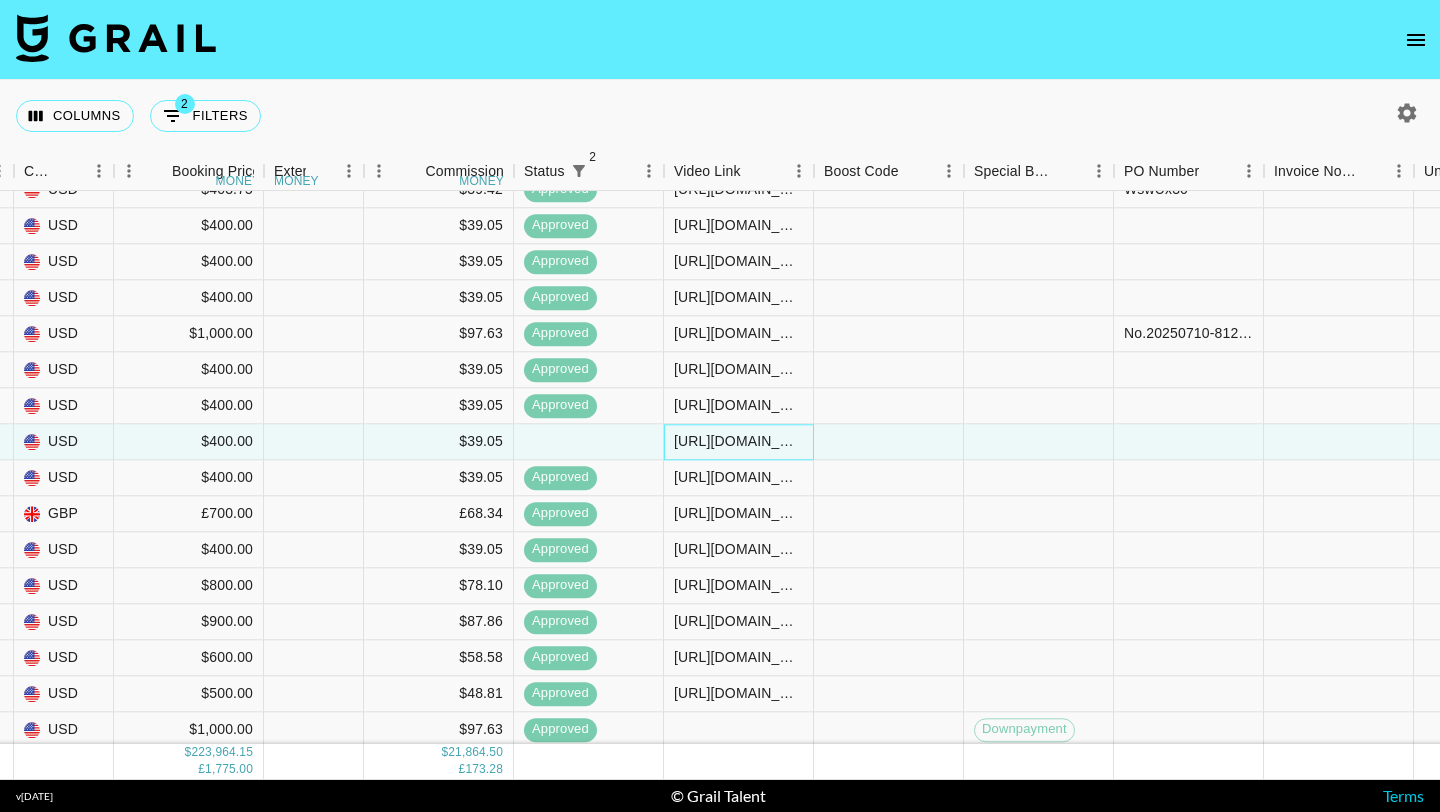 click on "https://www.tiktok.com/@camfant/video/7526847283690753311?_r=1&_t=ZP-8y1F1bq9cQY" at bounding box center (738, 442) 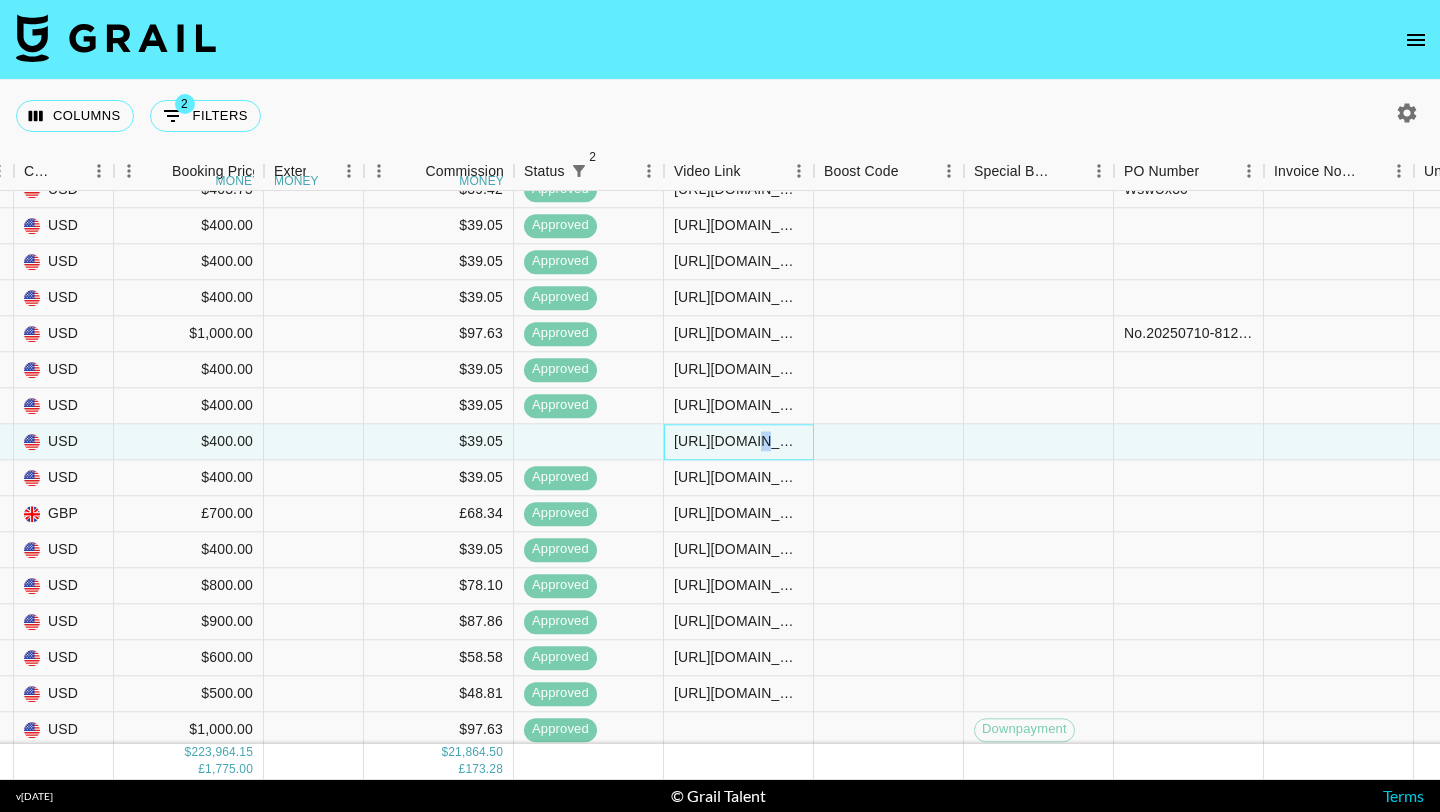 click on "https://www.tiktok.com/@camfant/video/7526847283690753311?_r=1&_t=ZP-8y1F1bq9cQY" at bounding box center (738, 442) 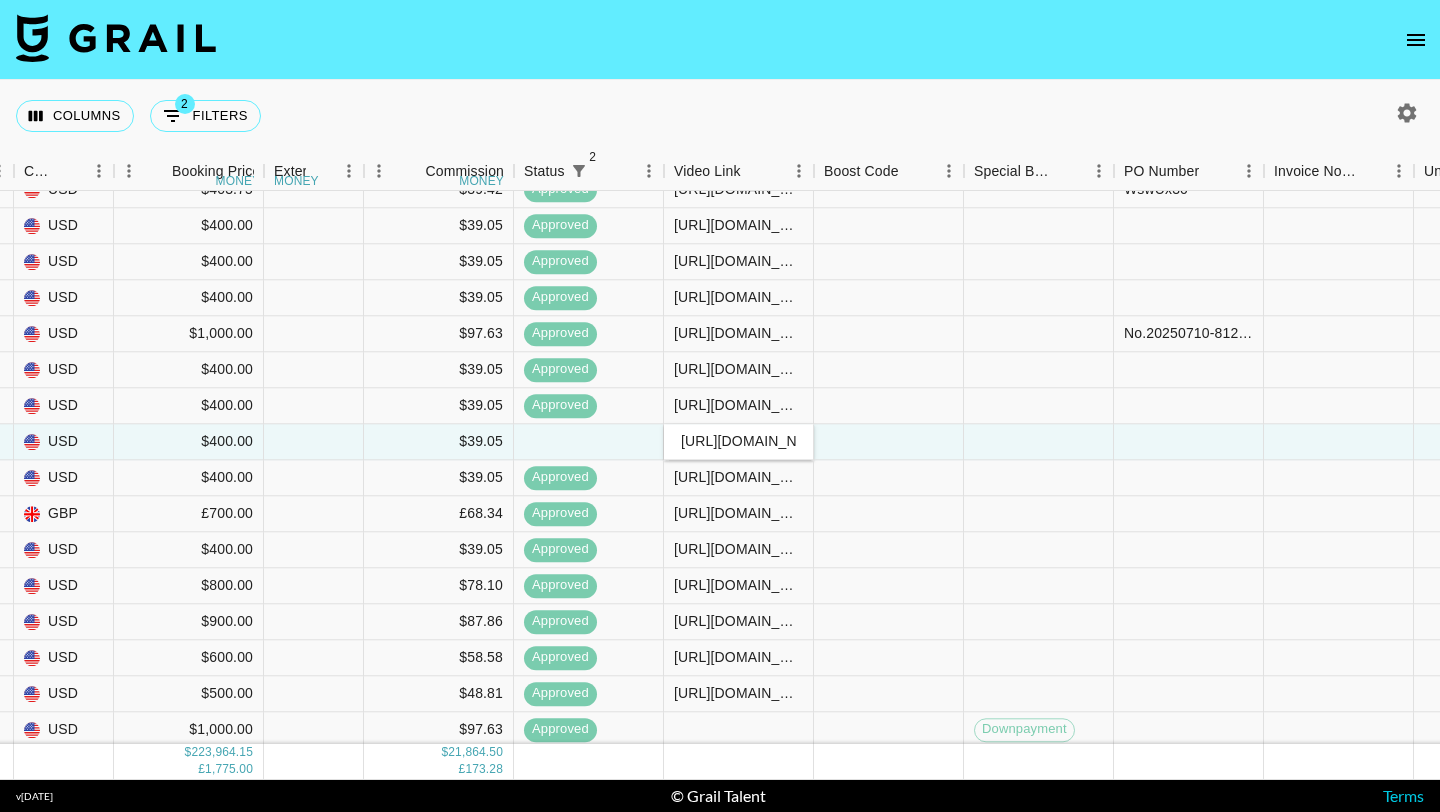 scroll, scrollTop: 0, scrollLeft: 469, axis: horizontal 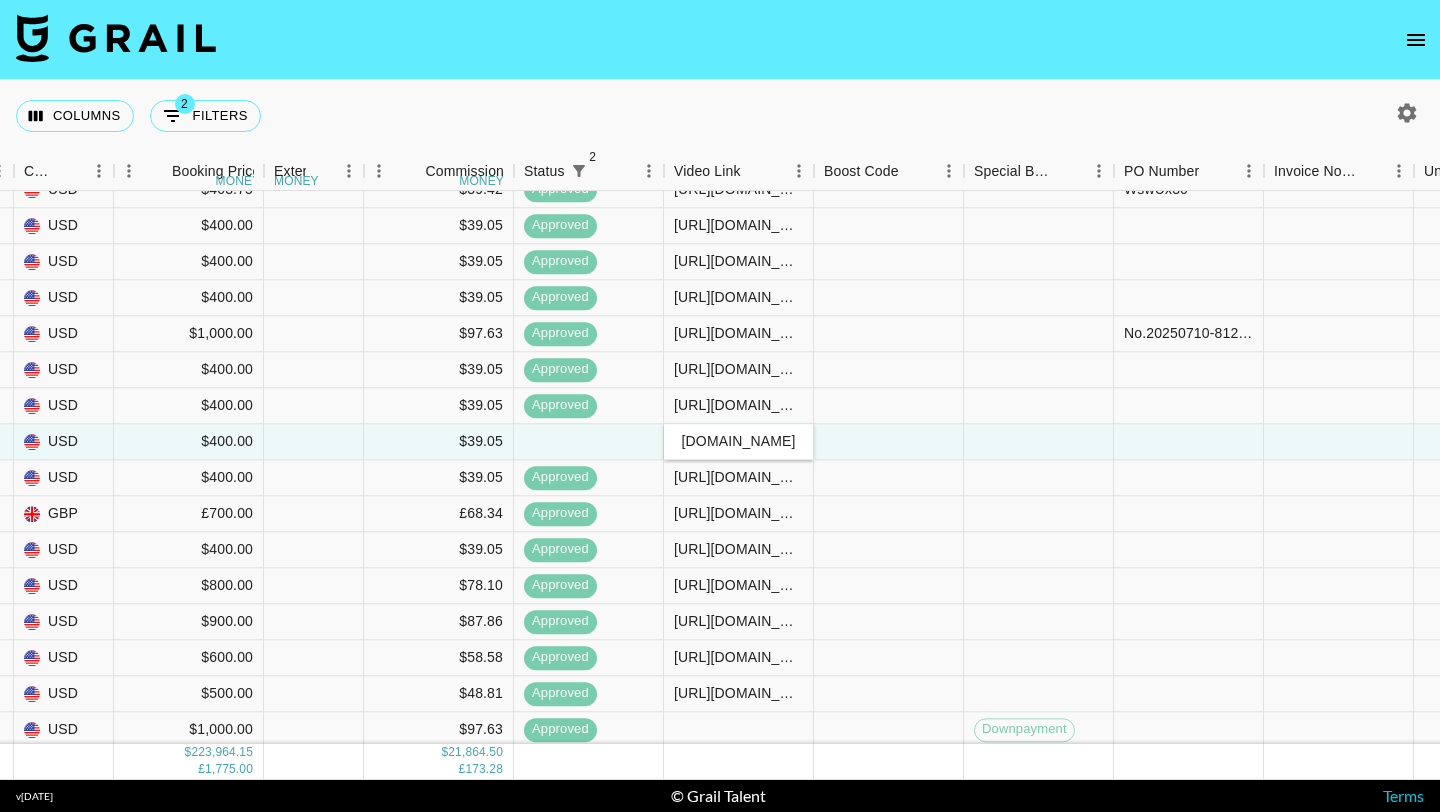 click on "https://www.tiktok.com/@camfant/video/7526847283690753311?_r=1&_t=ZP-8y1F1bq9cQY" at bounding box center (738, 442) 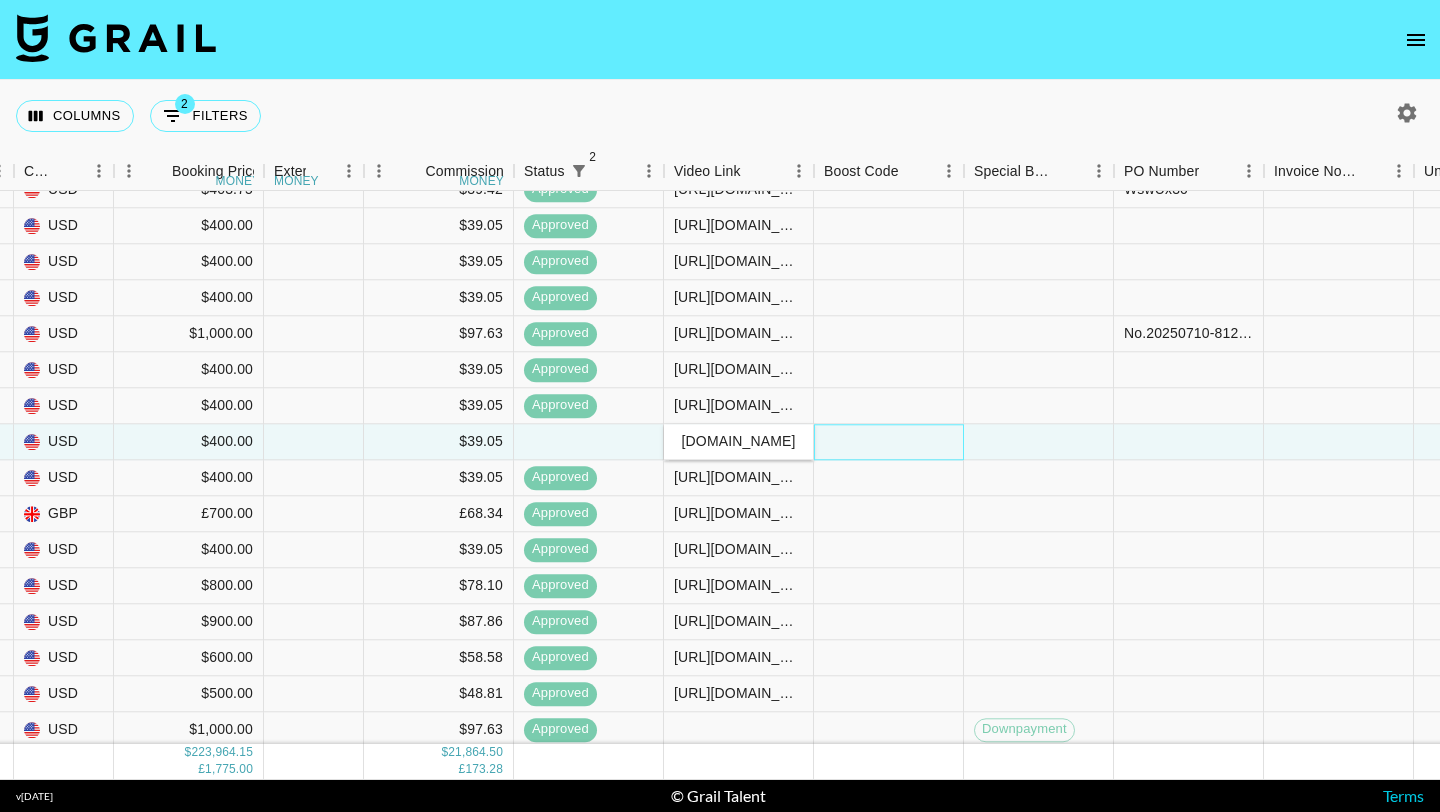 click at bounding box center [889, 442] 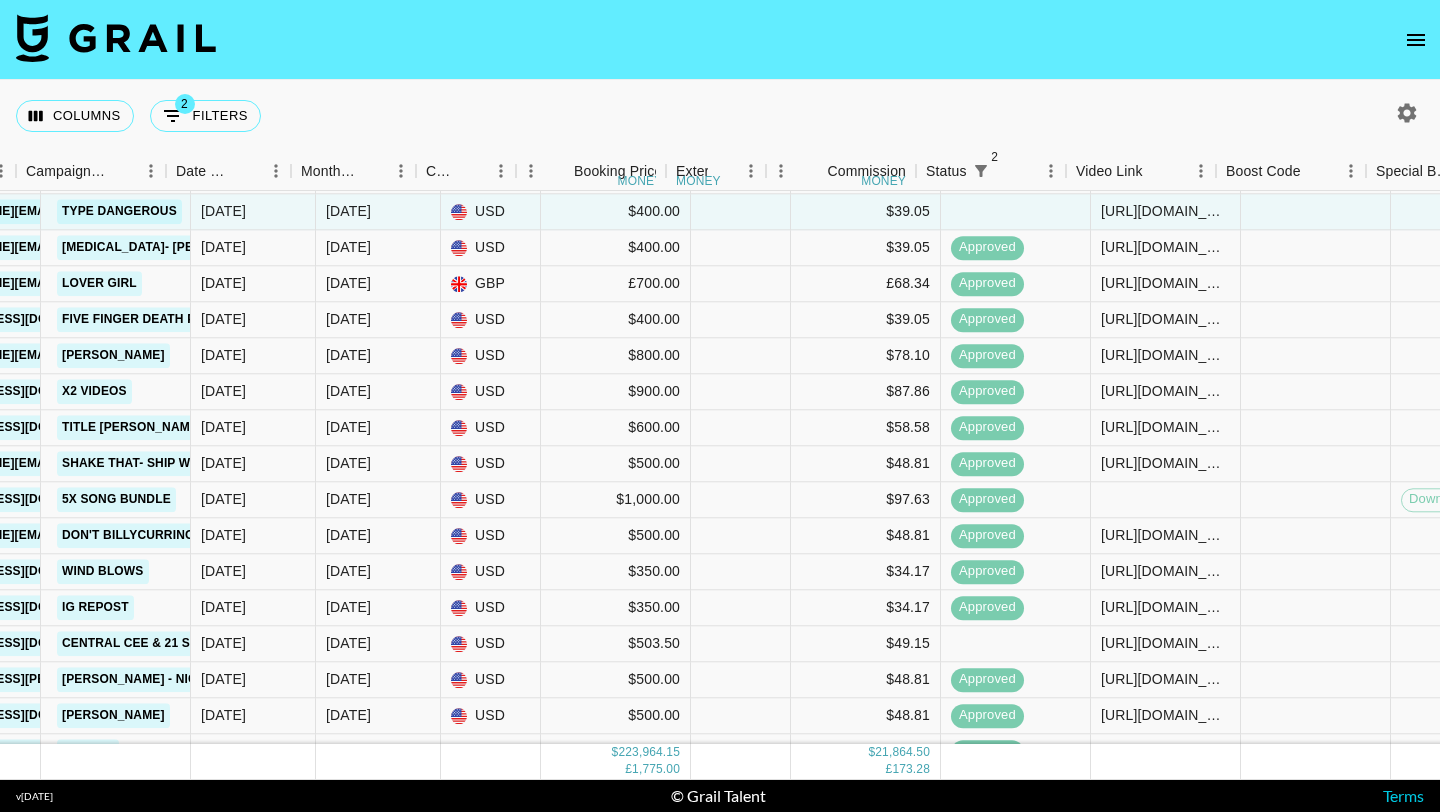 scroll, scrollTop: 14490, scrollLeft: 2405, axis: both 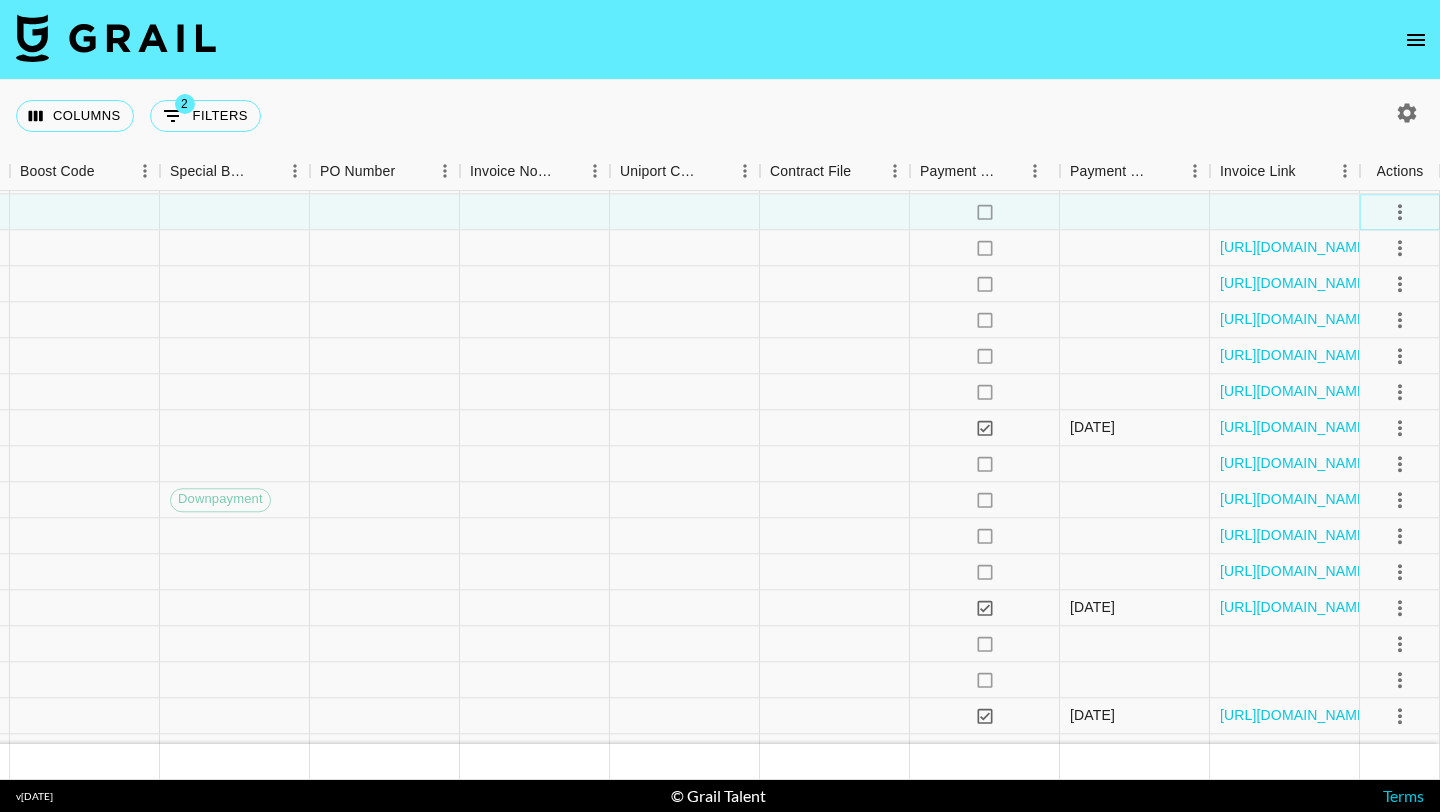 click 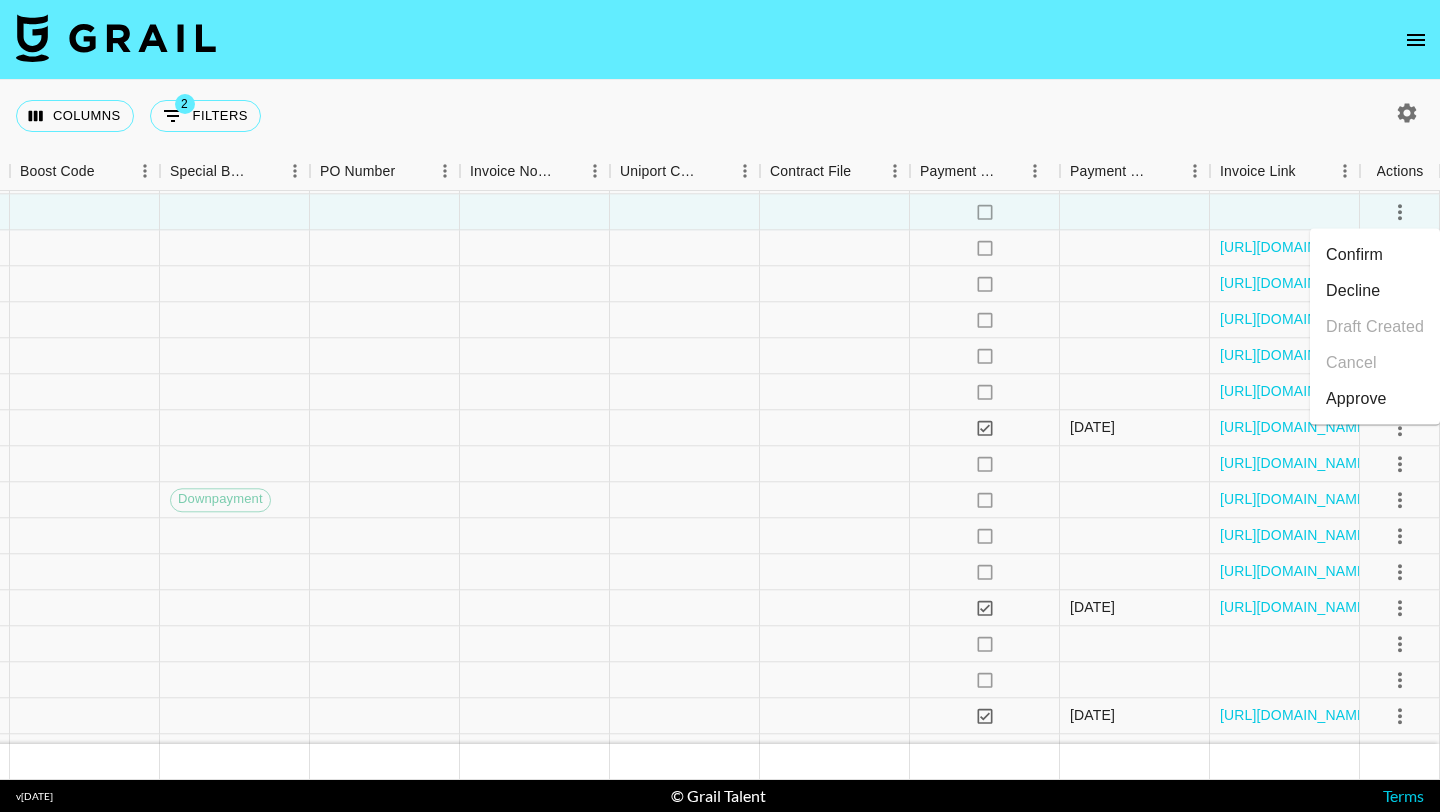 click on "Approve" at bounding box center (1375, 399) 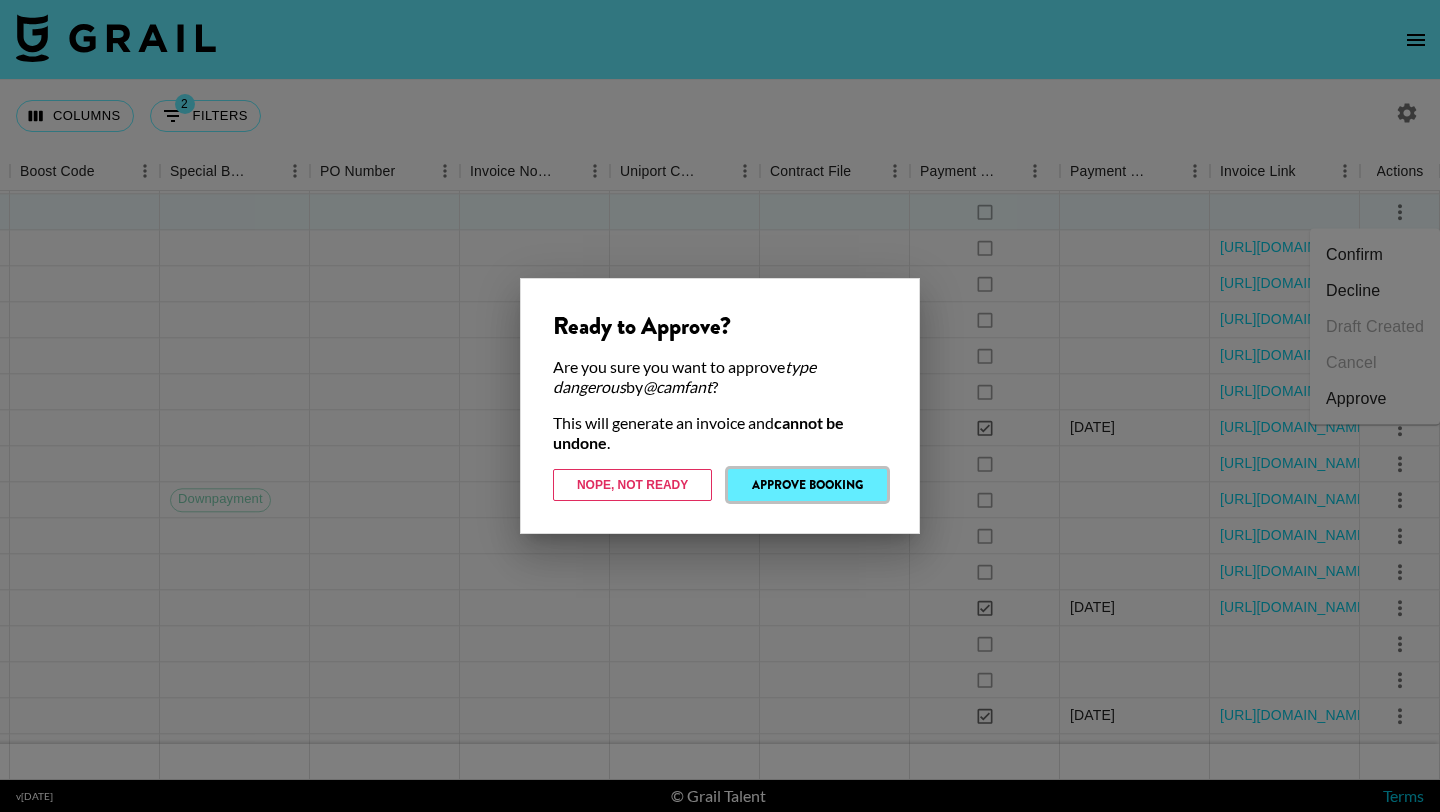 click on "Approve Booking" at bounding box center (807, 485) 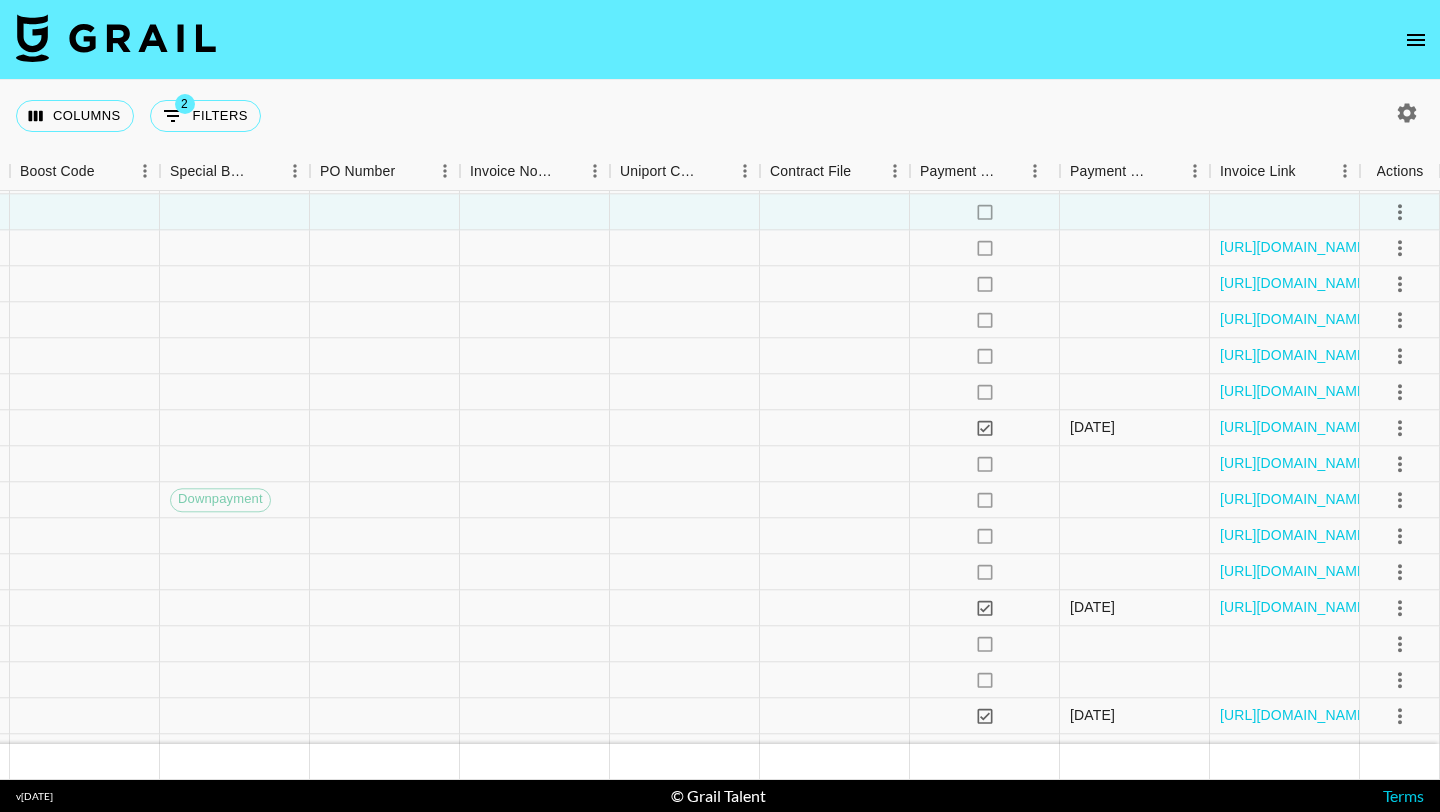 type 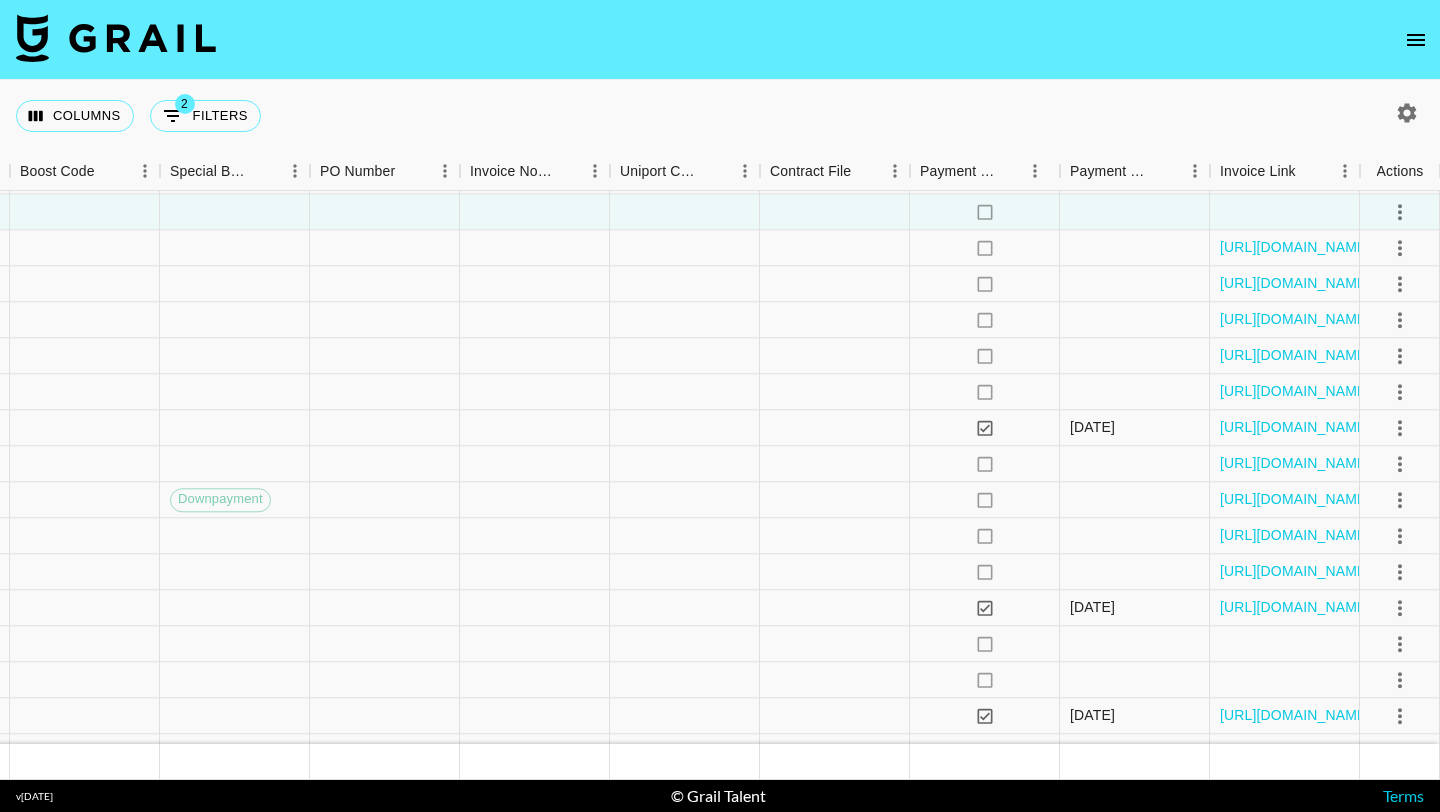 click 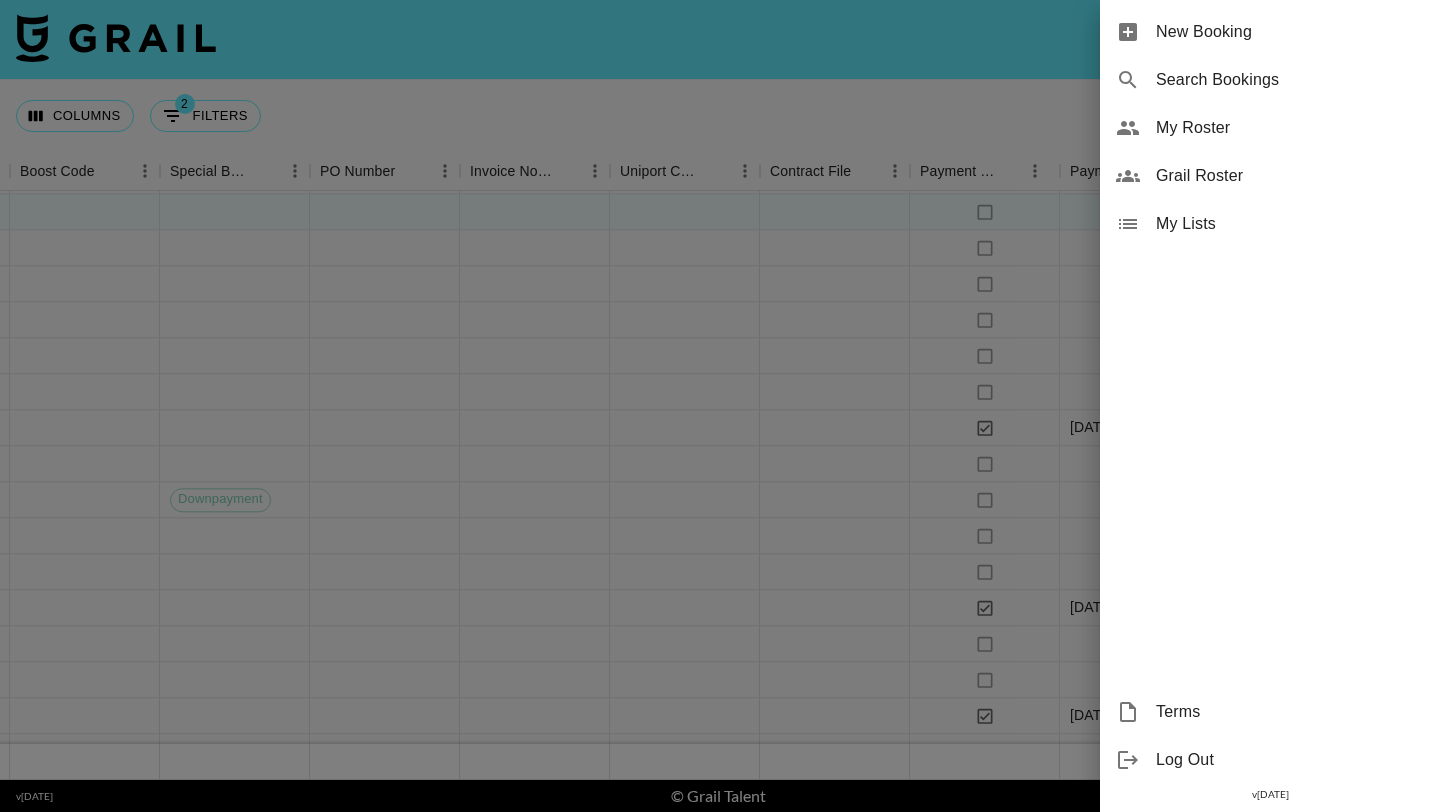 click on "New Booking" at bounding box center (1290, 32) 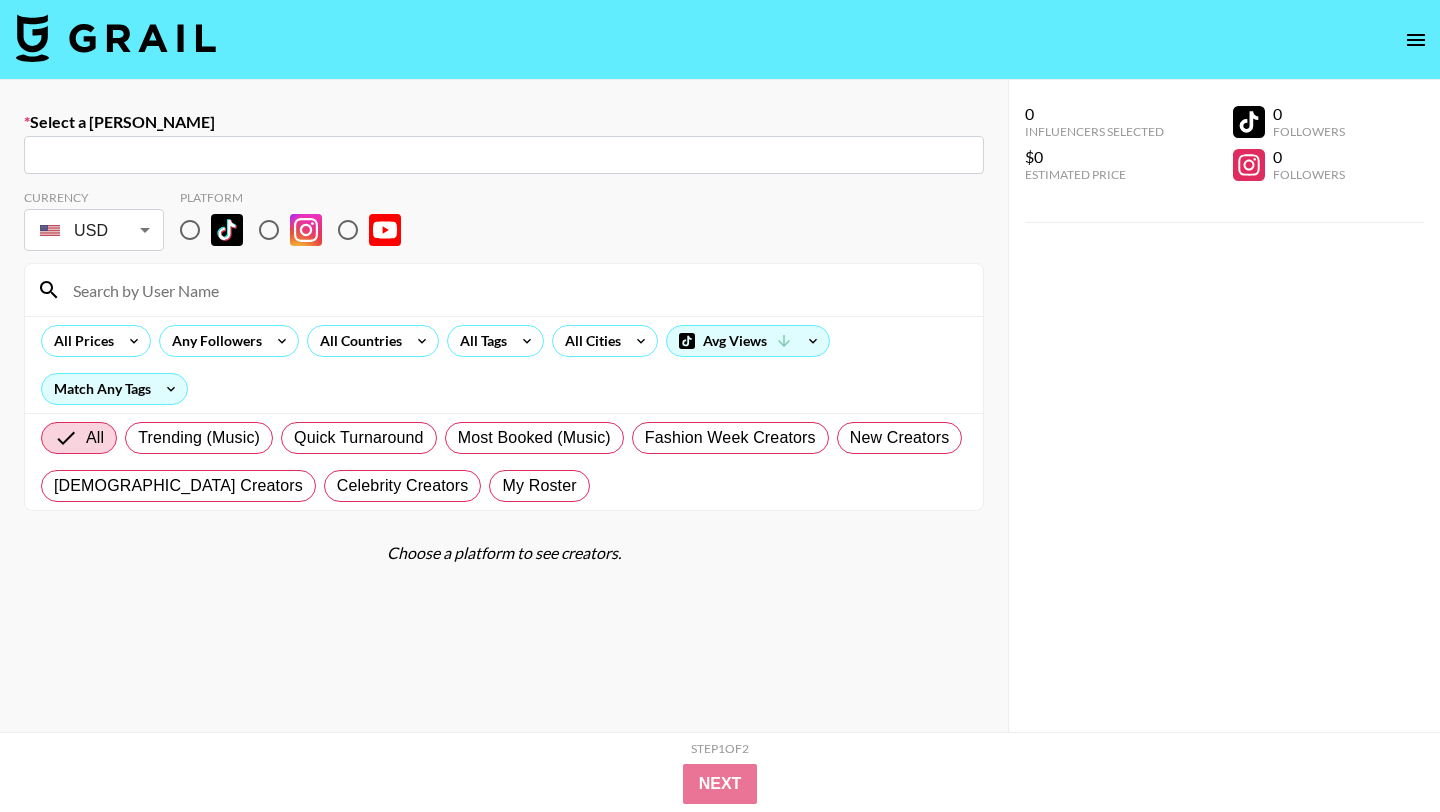 click at bounding box center (504, 155) 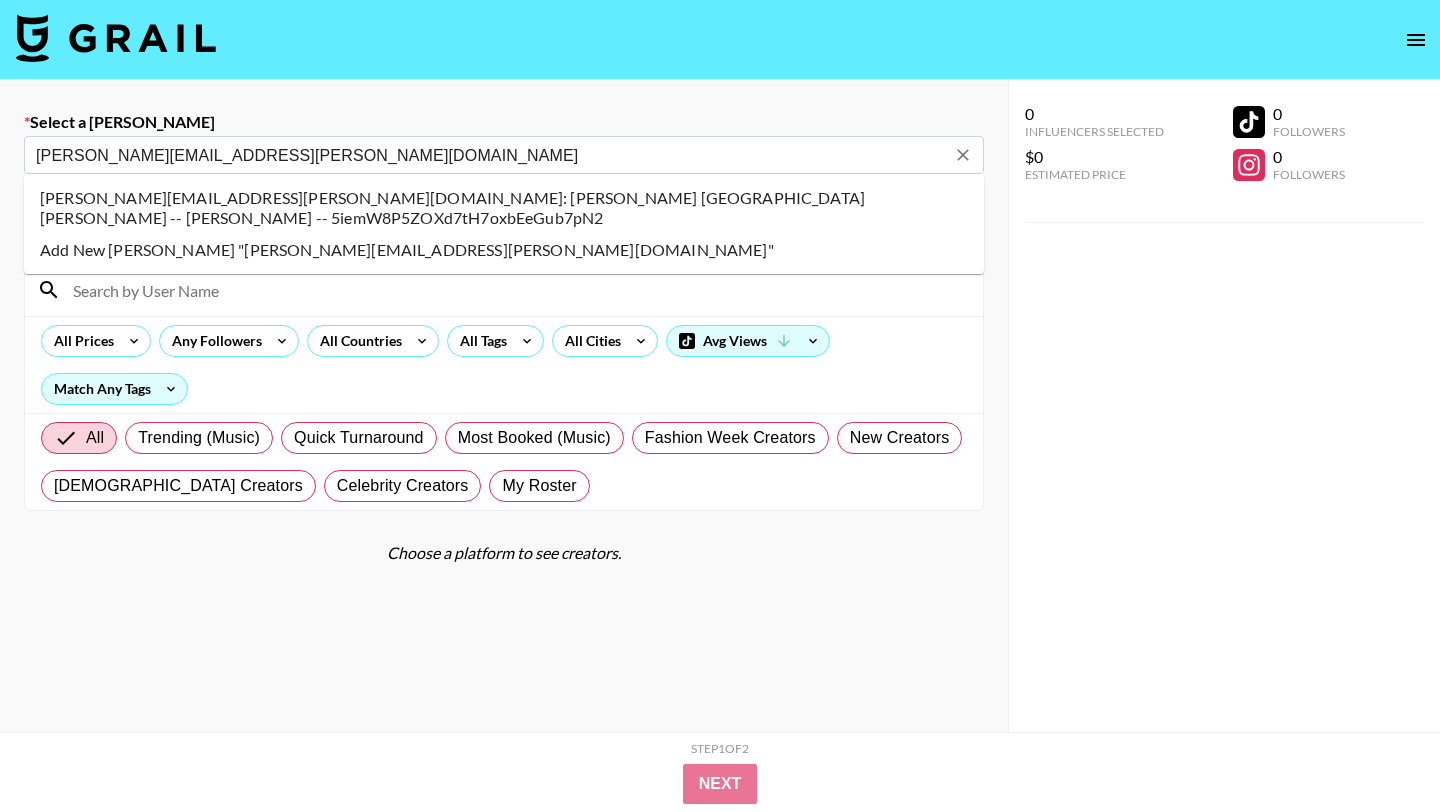 click on "r.elkhoury@hallwood.com: Raya El Khoury -- Hallwood -- 5iemW8P5ZOXd7tH7oxbEeGub7pN2" at bounding box center (504, 208) 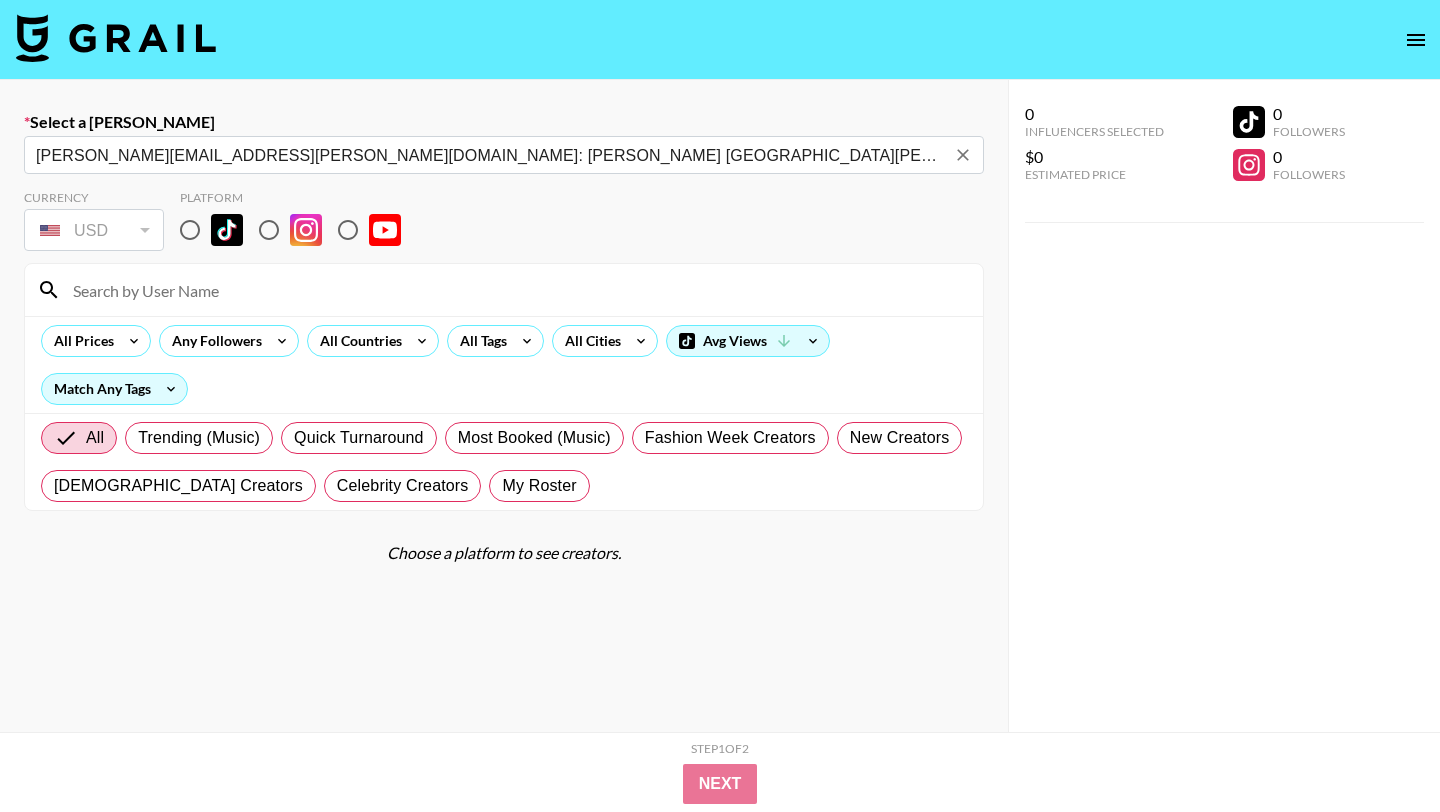 type on "r.elkhoury@hallwood.com: Raya El Khoury -- Hallwood -- 5iemW8P5ZOXd7tH7oxbEeGub7pN2" 